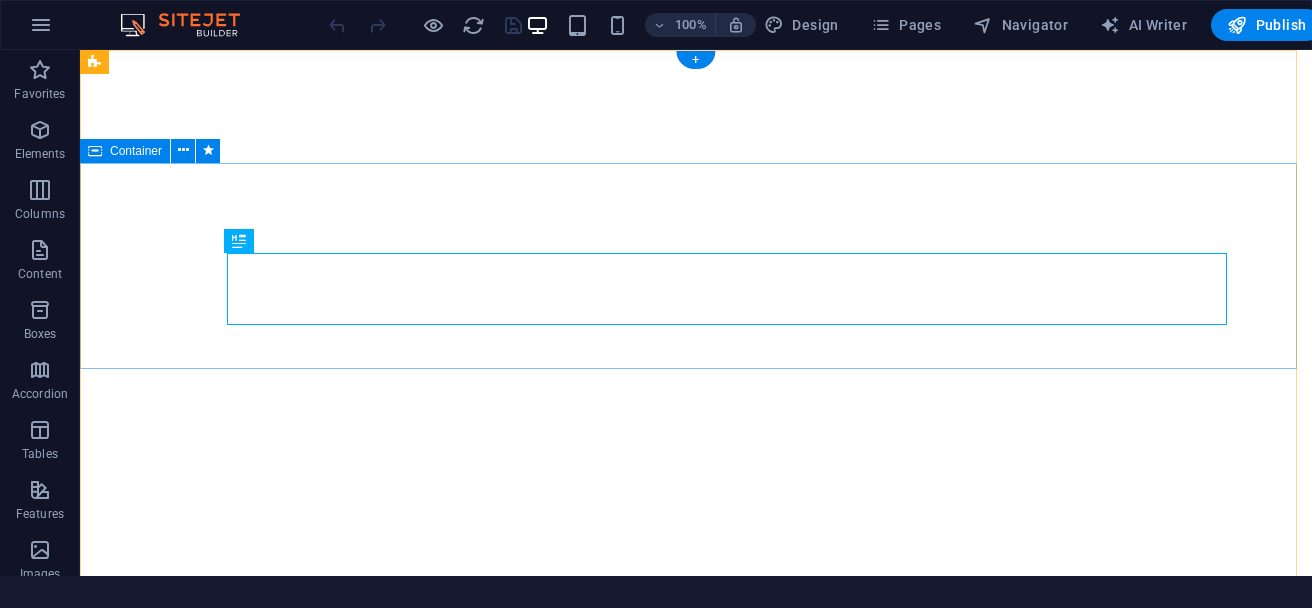 scroll, scrollTop: 0, scrollLeft: 0, axis: both 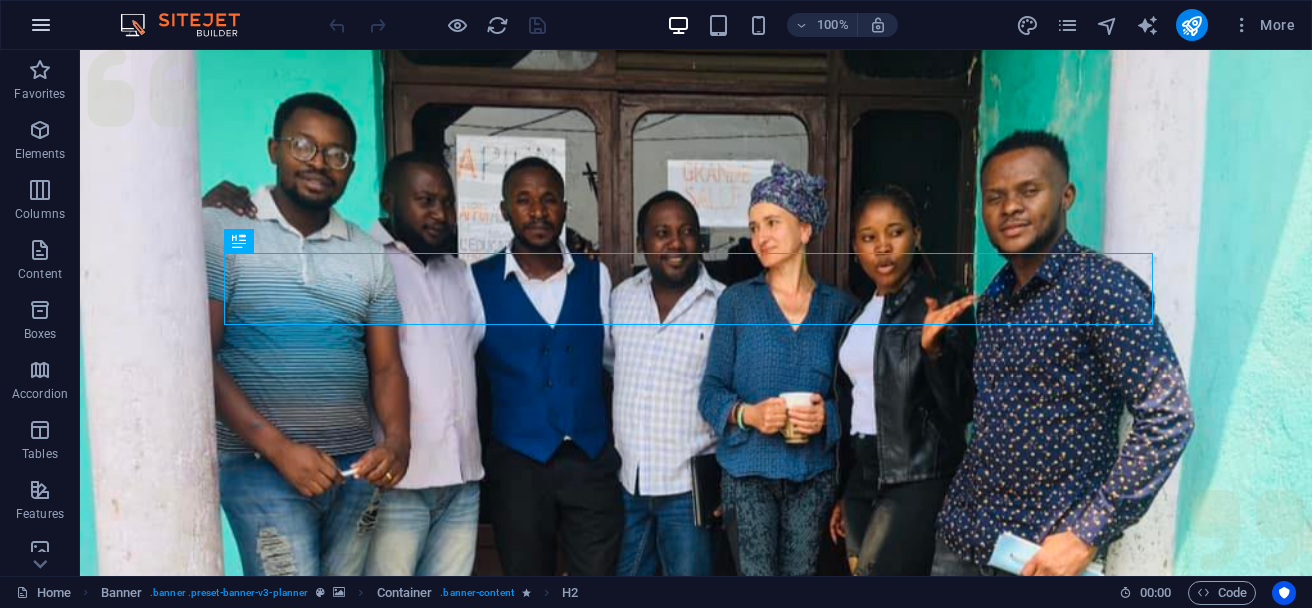 click at bounding box center [41, 25] 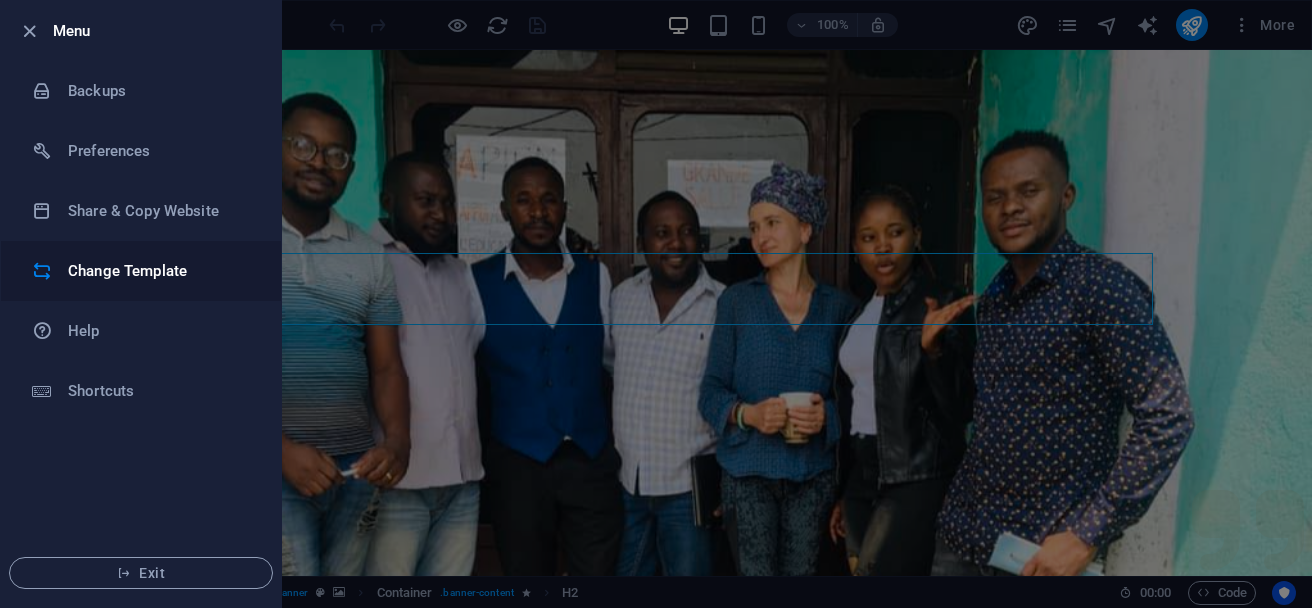 click on "Change Template" at bounding box center (160, 271) 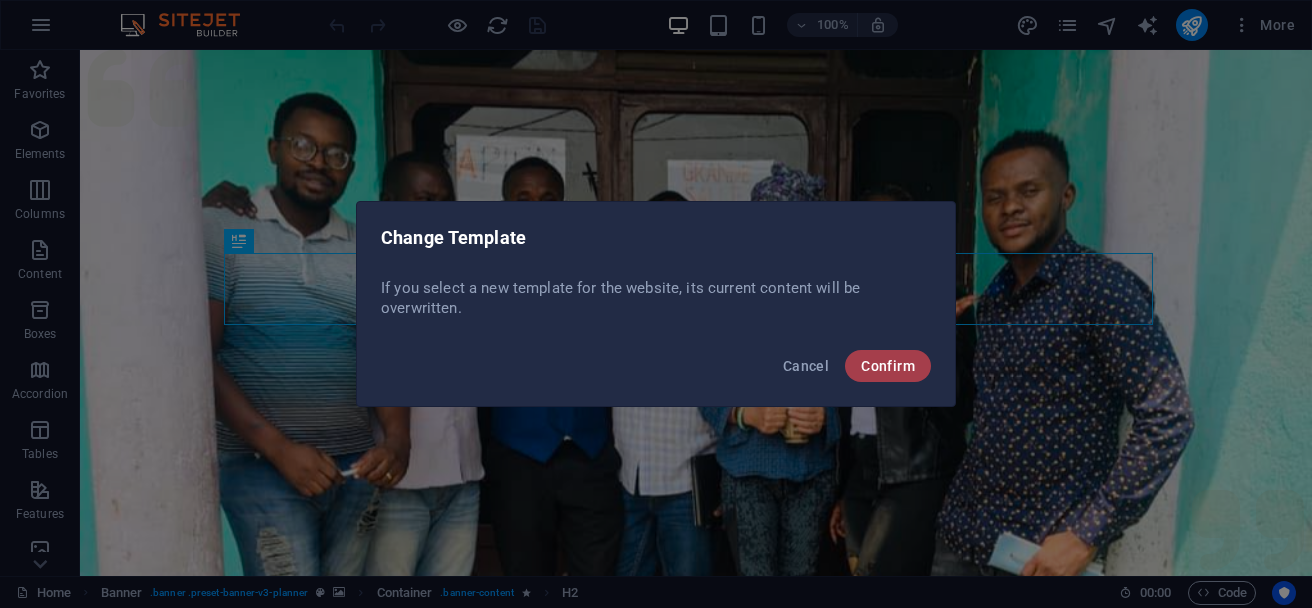 click on "Confirm" at bounding box center (888, 366) 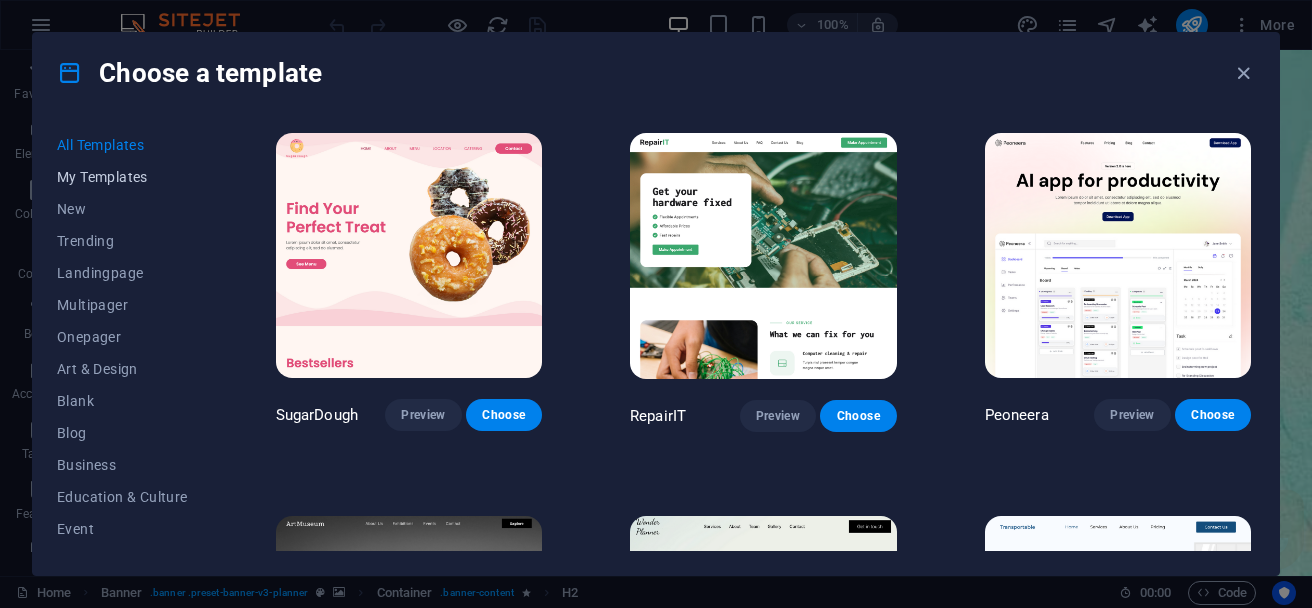 click on "My Templates" at bounding box center [122, 177] 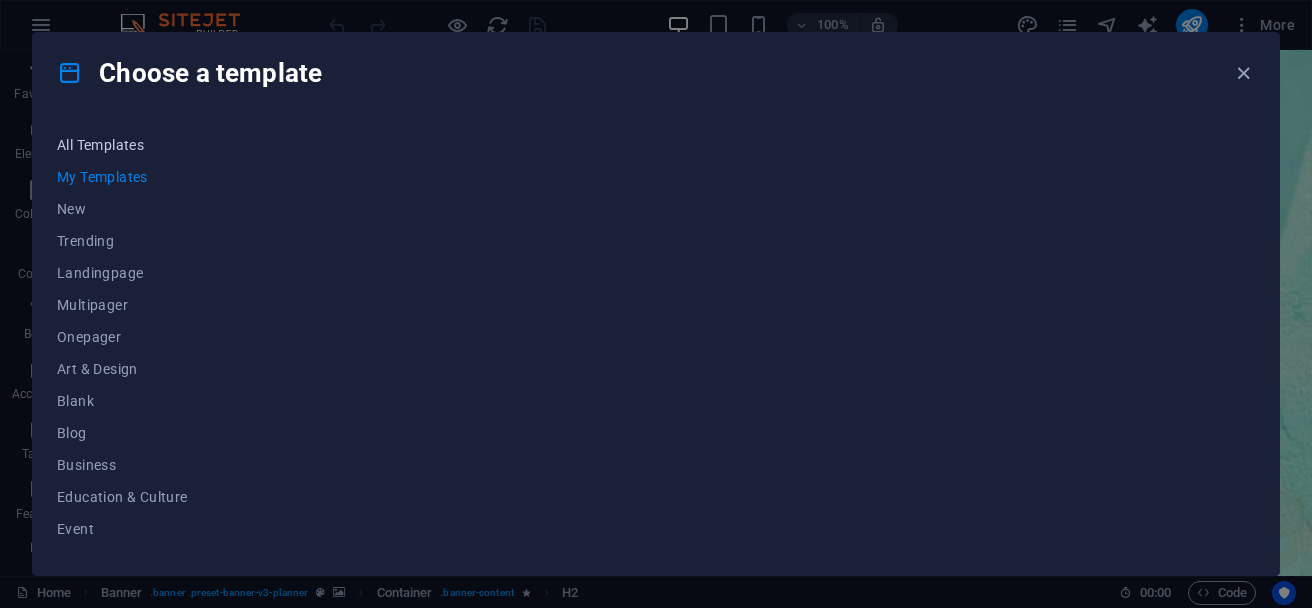 click on "All Templates" at bounding box center (122, 145) 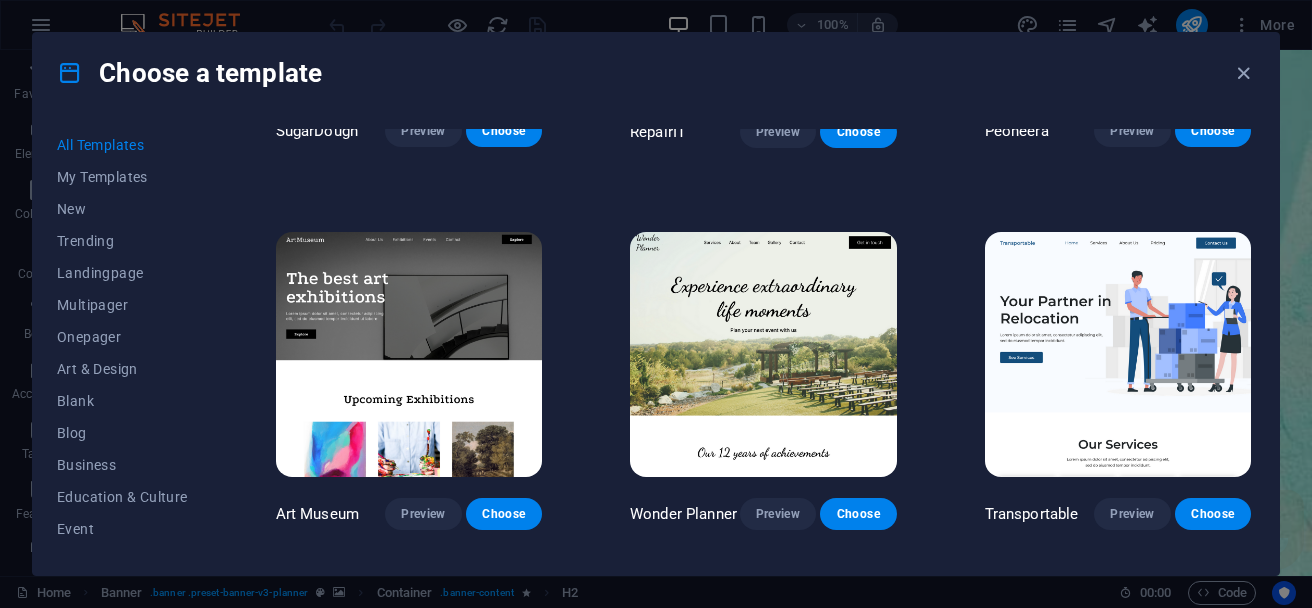 scroll, scrollTop: 0, scrollLeft: 0, axis: both 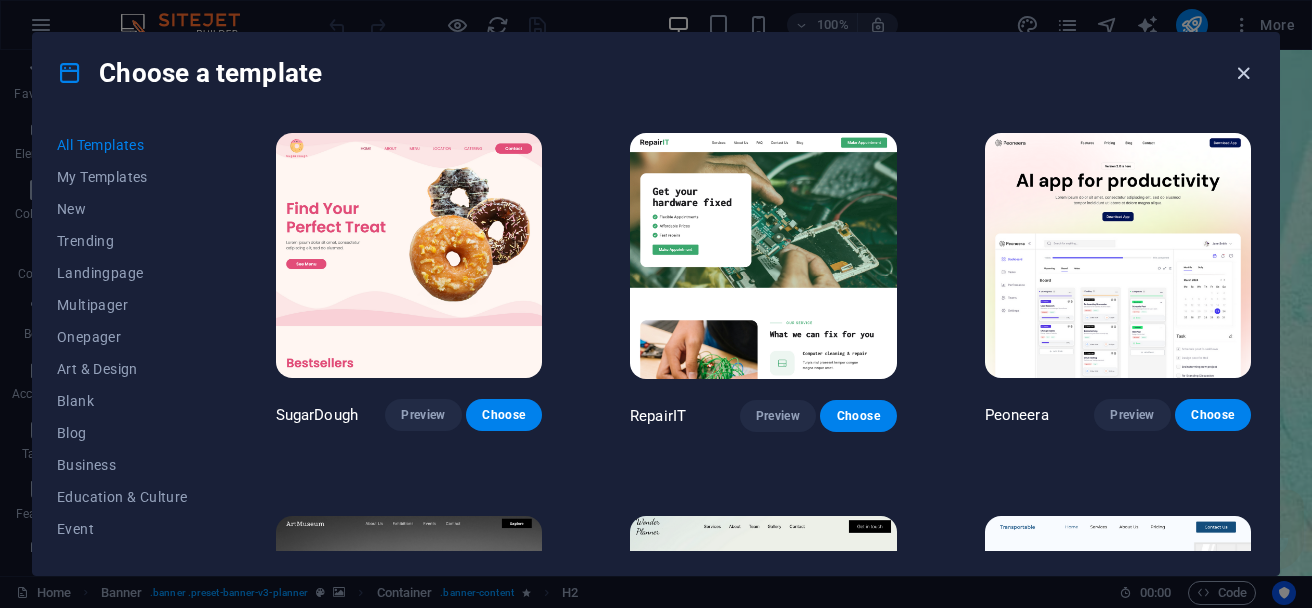 click at bounding box center [1243, 73] 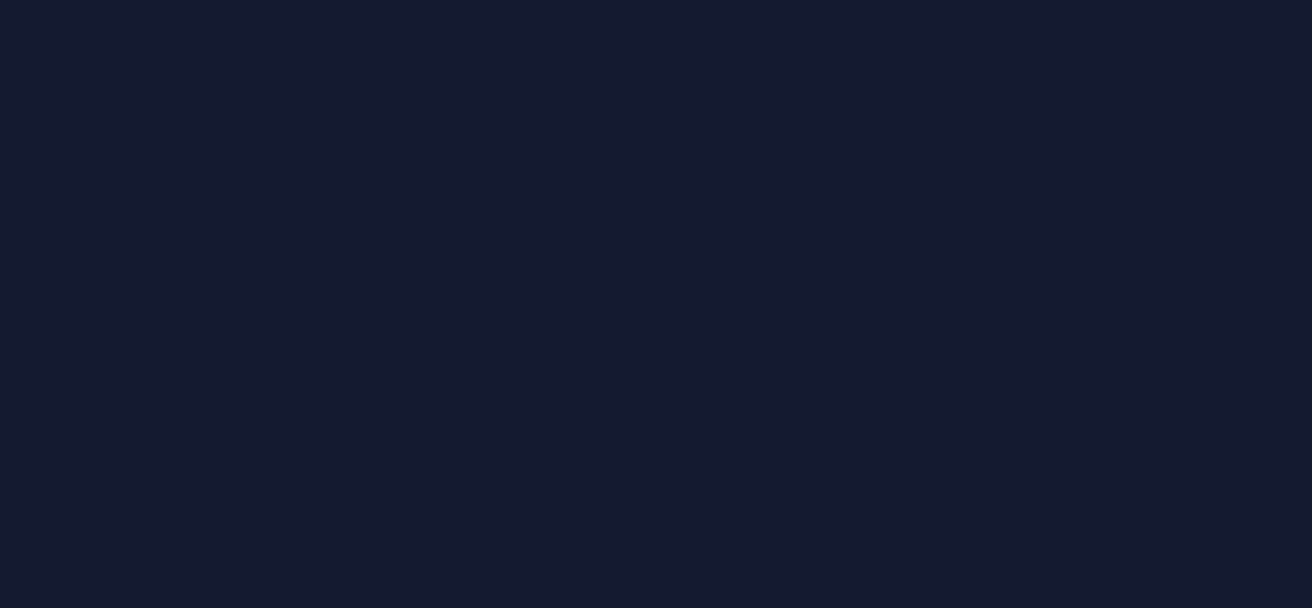 scroll, scrollTop: 0, scrollLeft: 0, axis: both 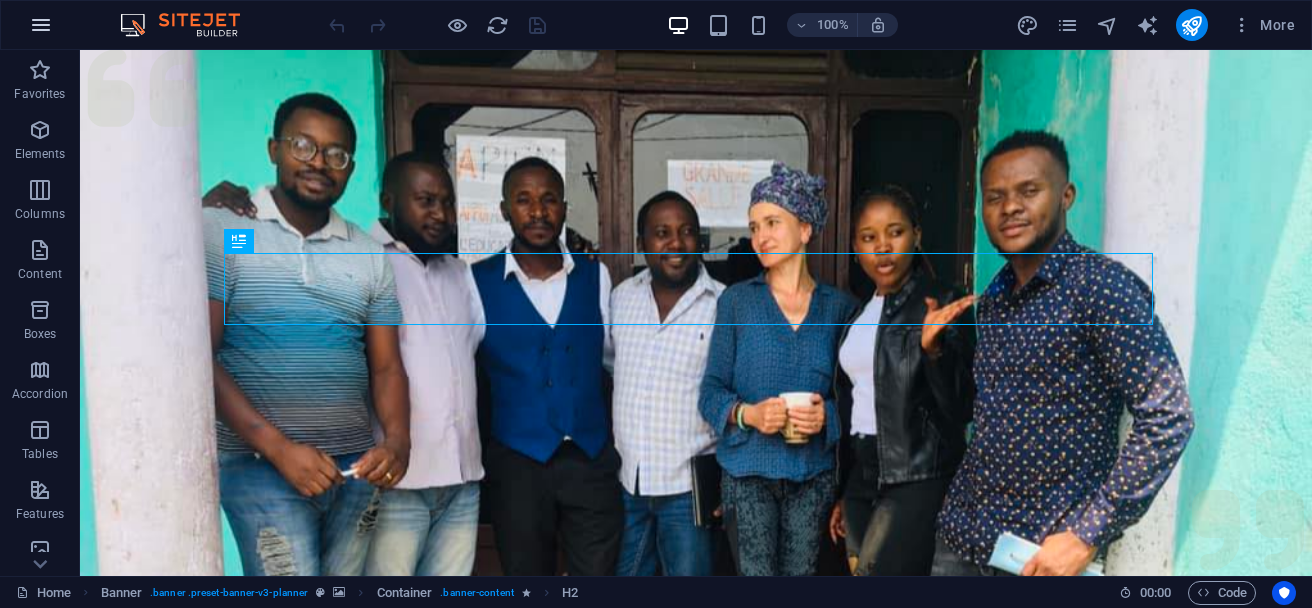 click at bounding box center [41, 25] 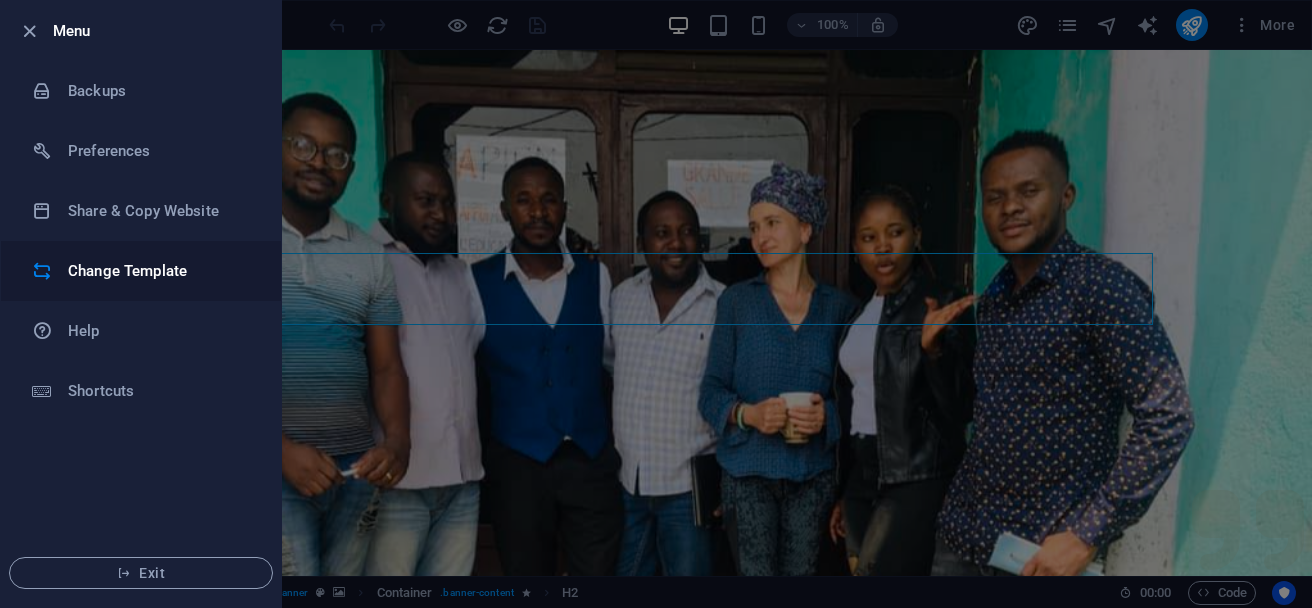 click on "Change Template" at bounding box center [160, 271] 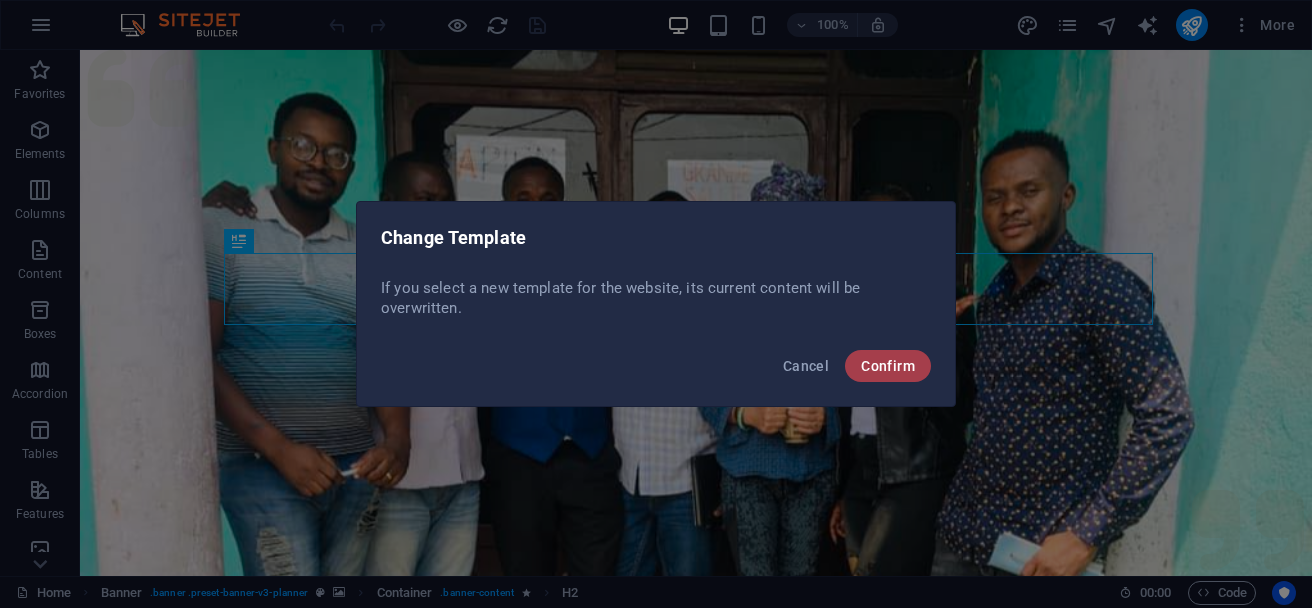 click on "Confirm" at bounding box center (888, 366) 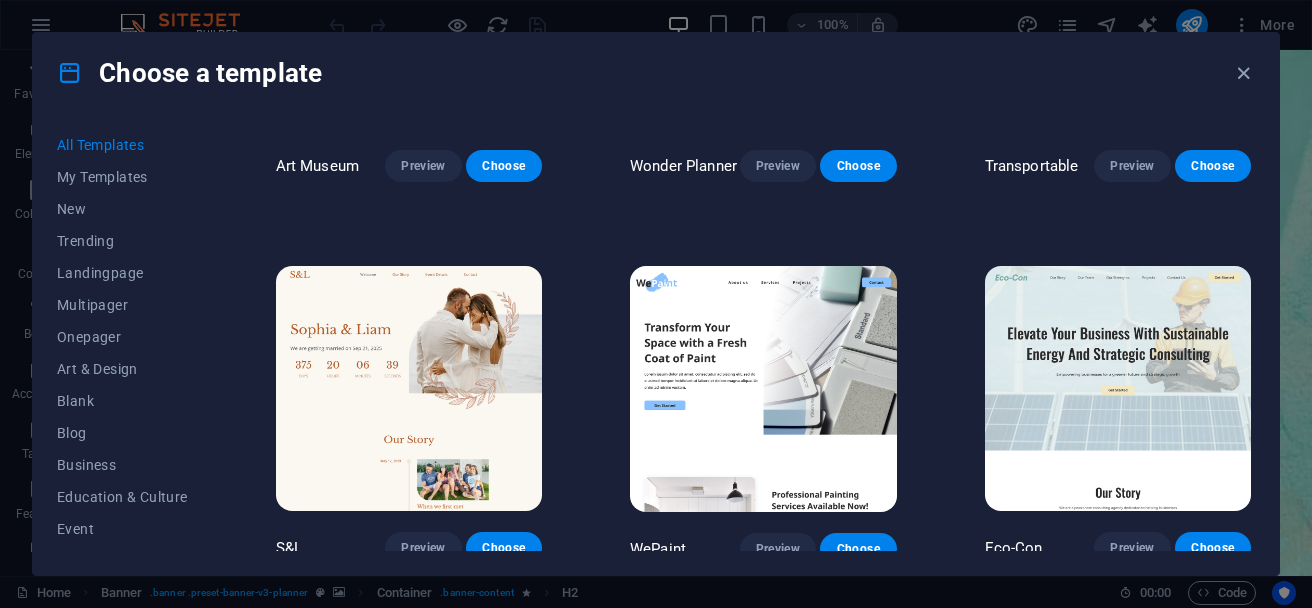 scroll, scrollTop: 0, scrollLeft: 0, axis: both 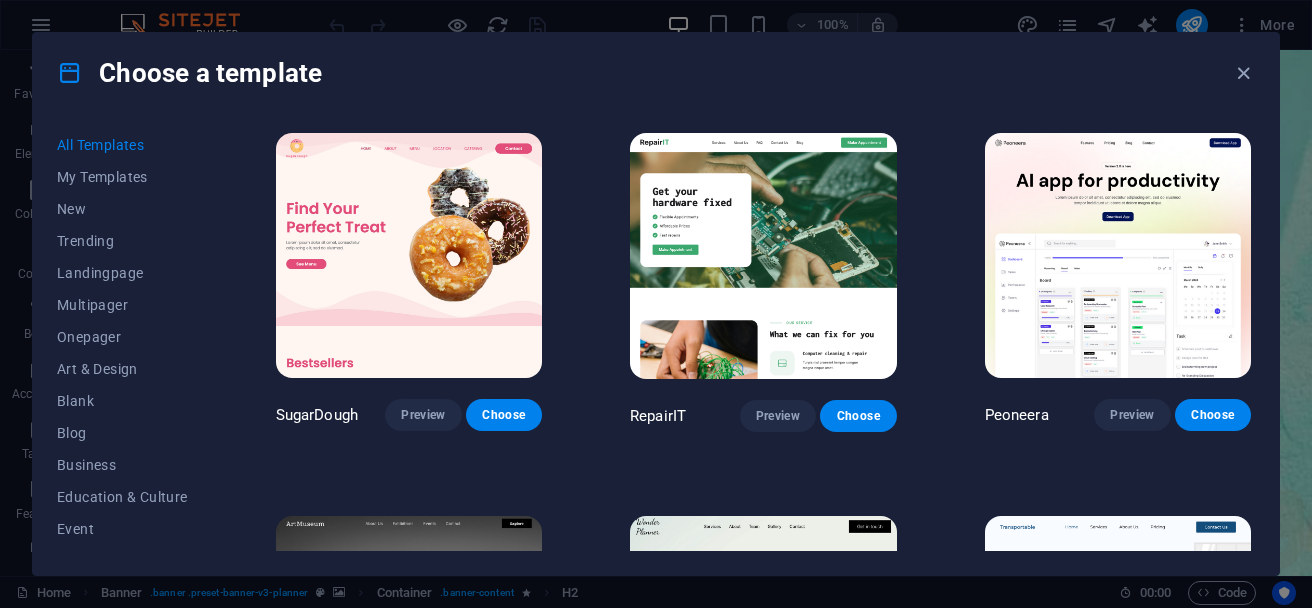 click on "Choose" at bounding box center (1213, 798) 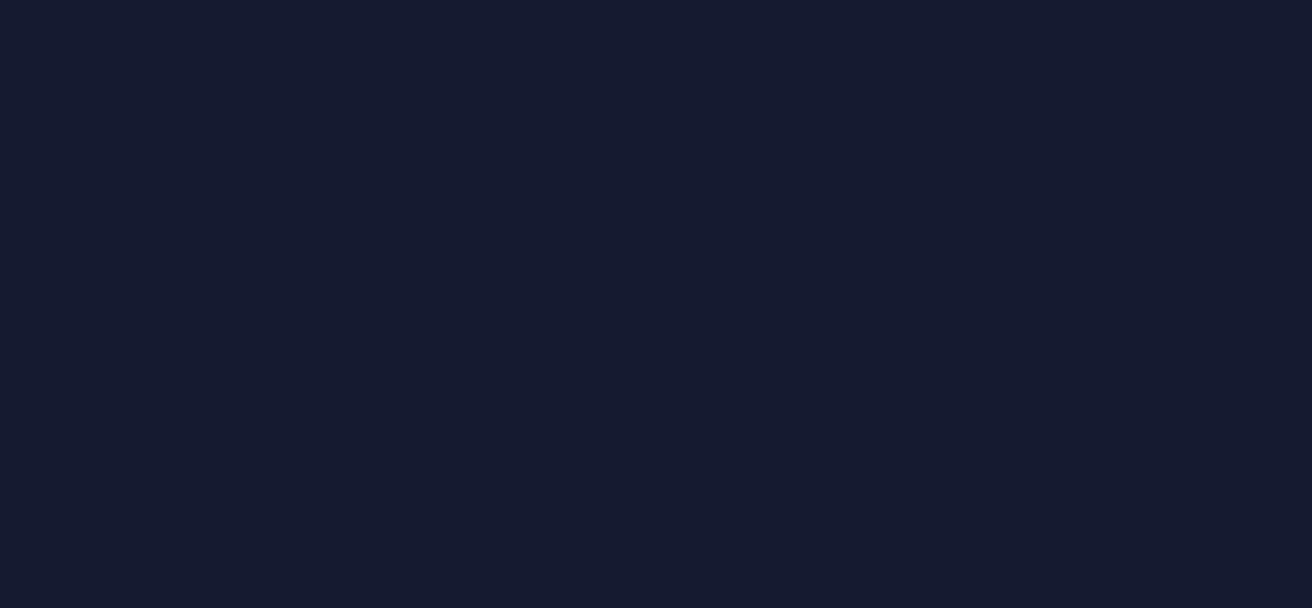 scroll, scrollTop: 0, scrollLeft: 0, axis: both 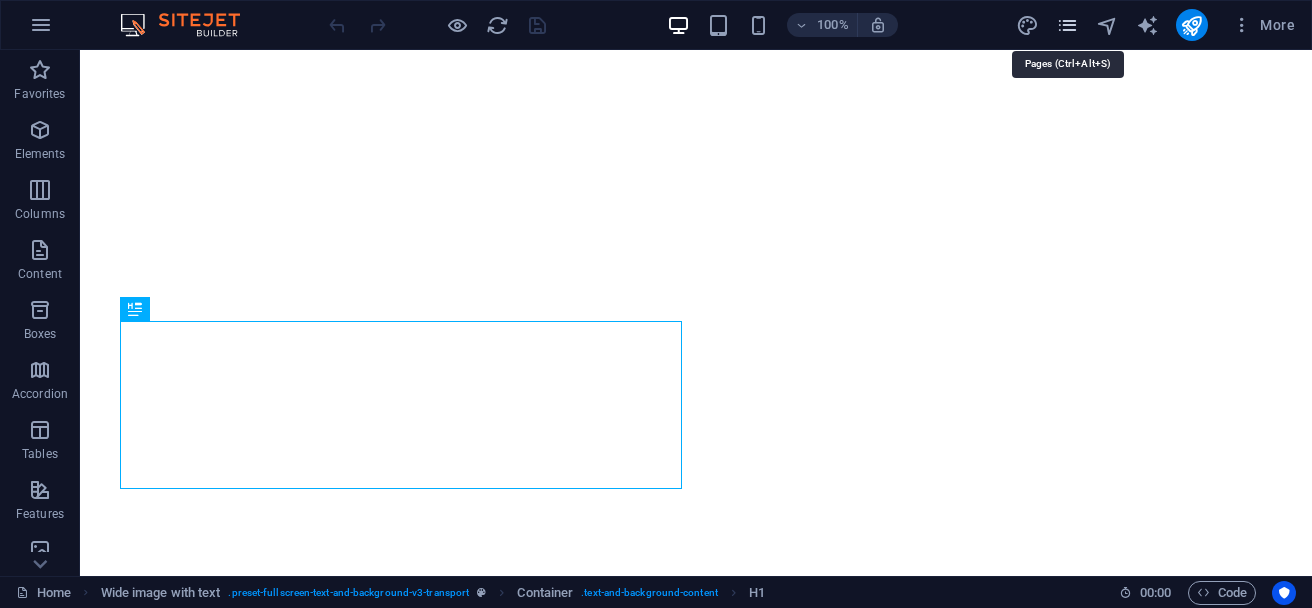 click at bounding box center (1067, 25) 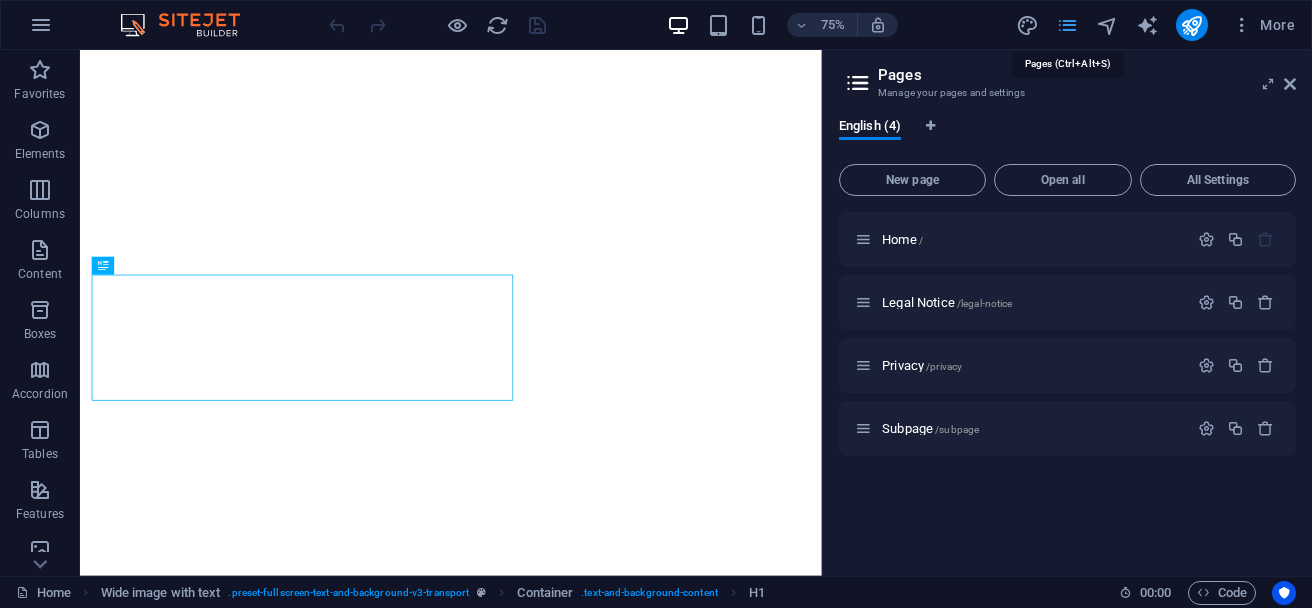 click at bounding box center (1067, 25) 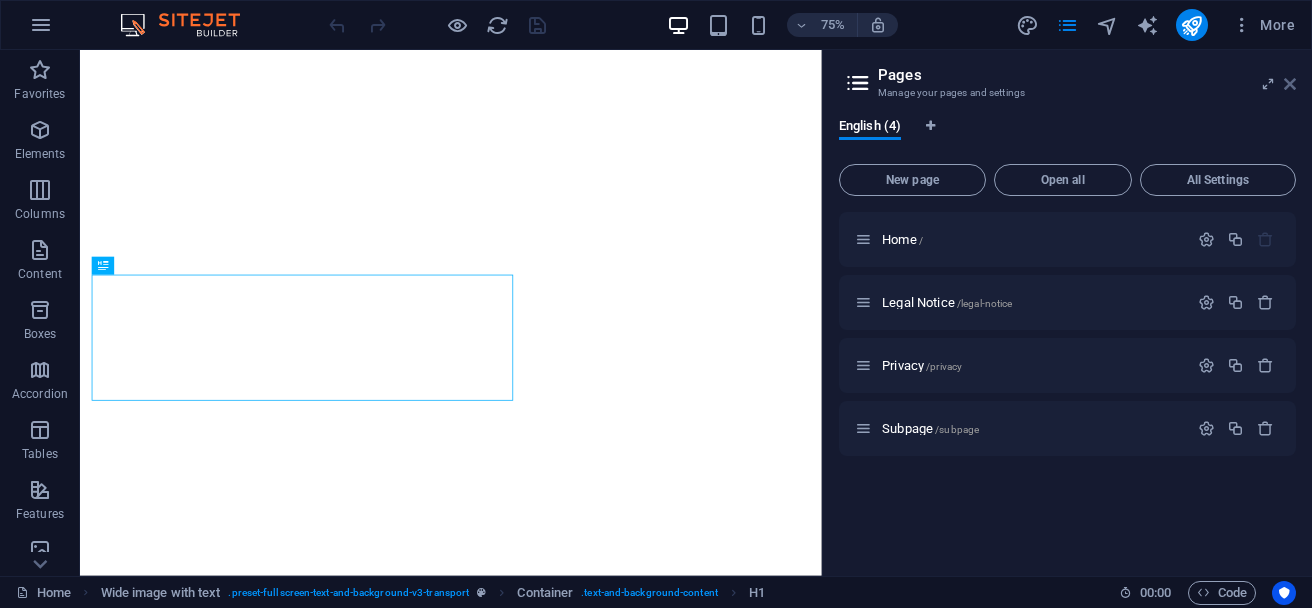 click at bounding box center (1290, 84) 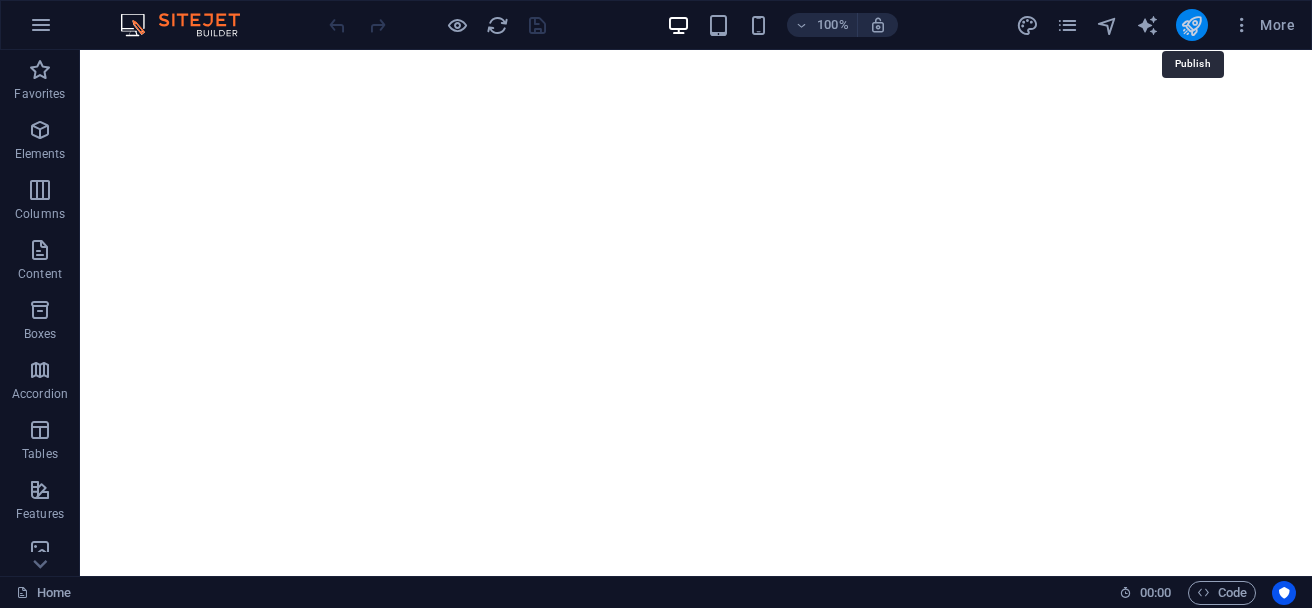 click at bounding box center (1191, 25) 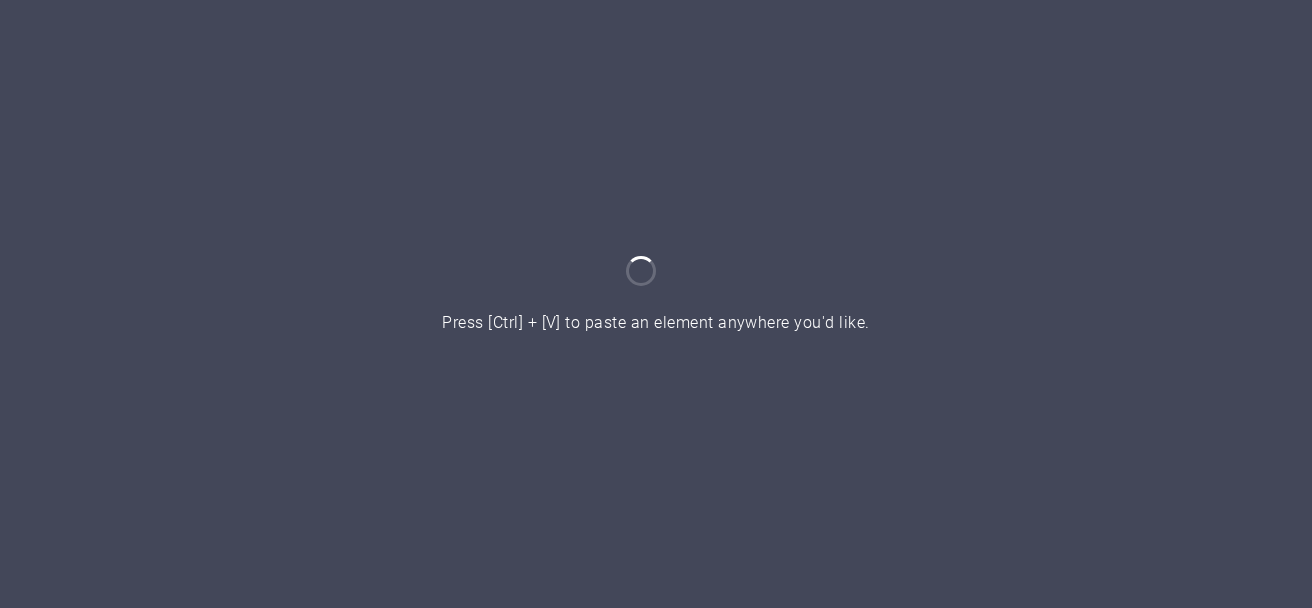 scroll, scrollTop: 0, scrollLeft: 0, axis: both 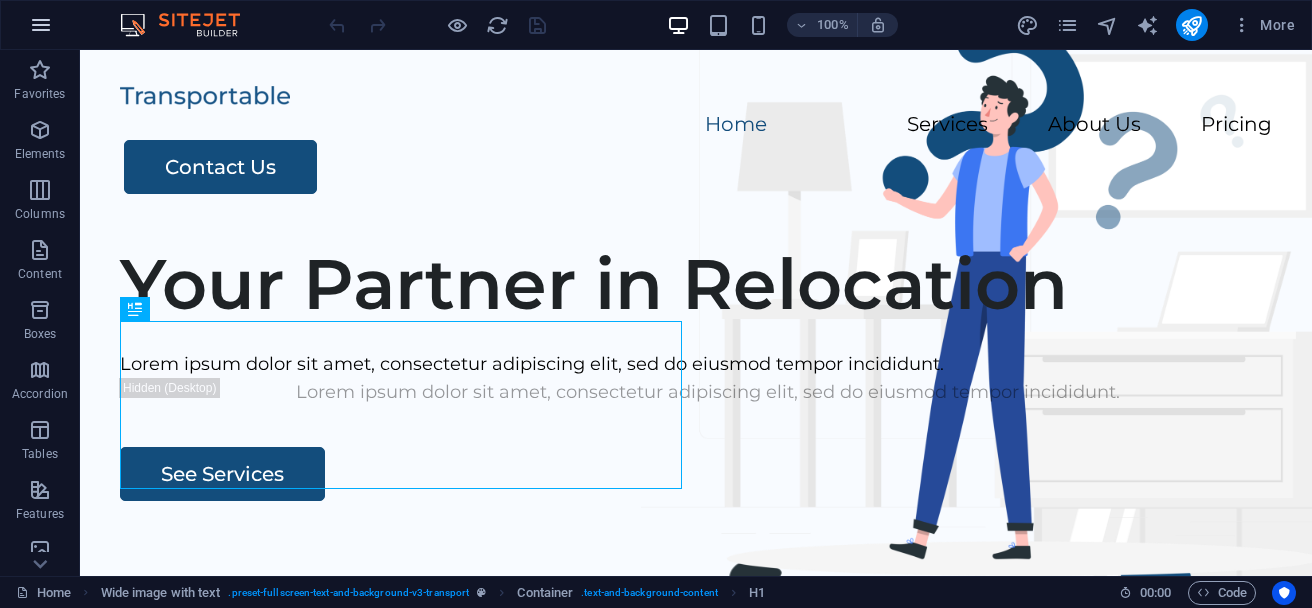 click at bounding box center [41, 25] 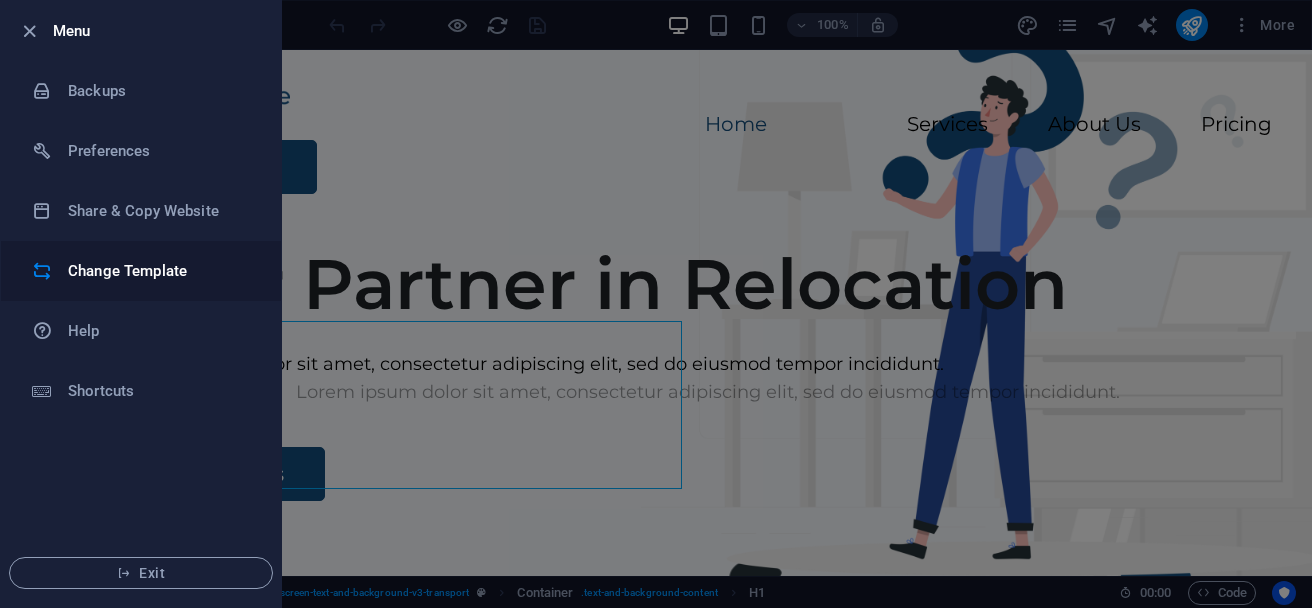 click on "Change Template" at bounding box center (160, 271) 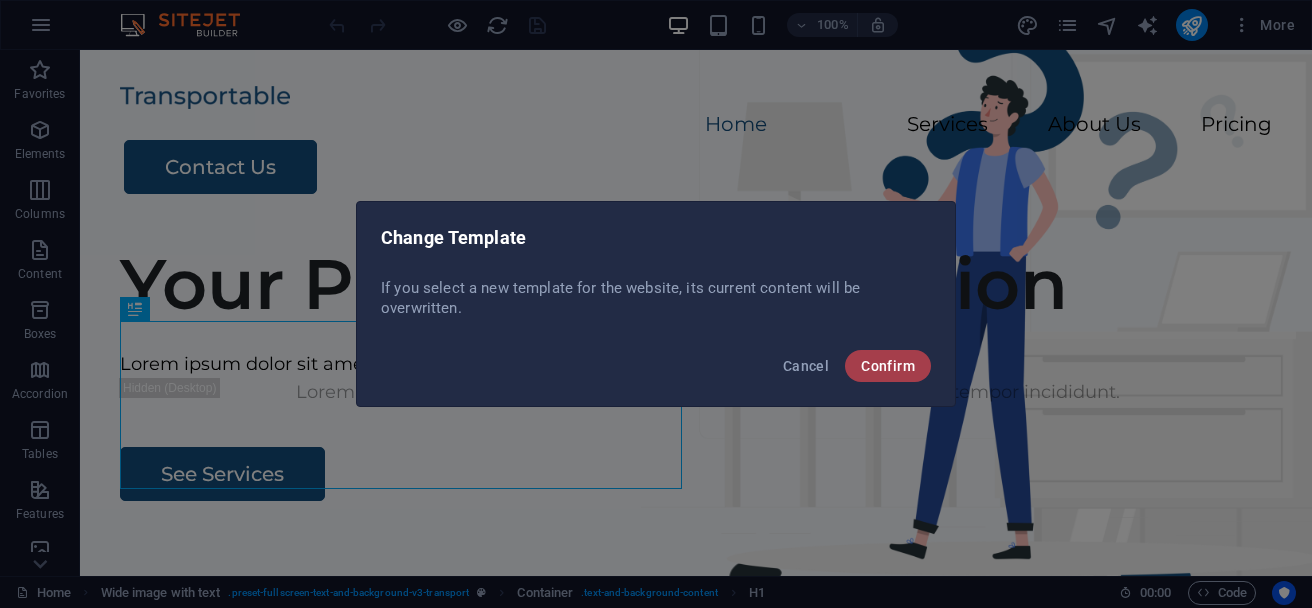 click on "Confirm" at bounding box center (888, 366) 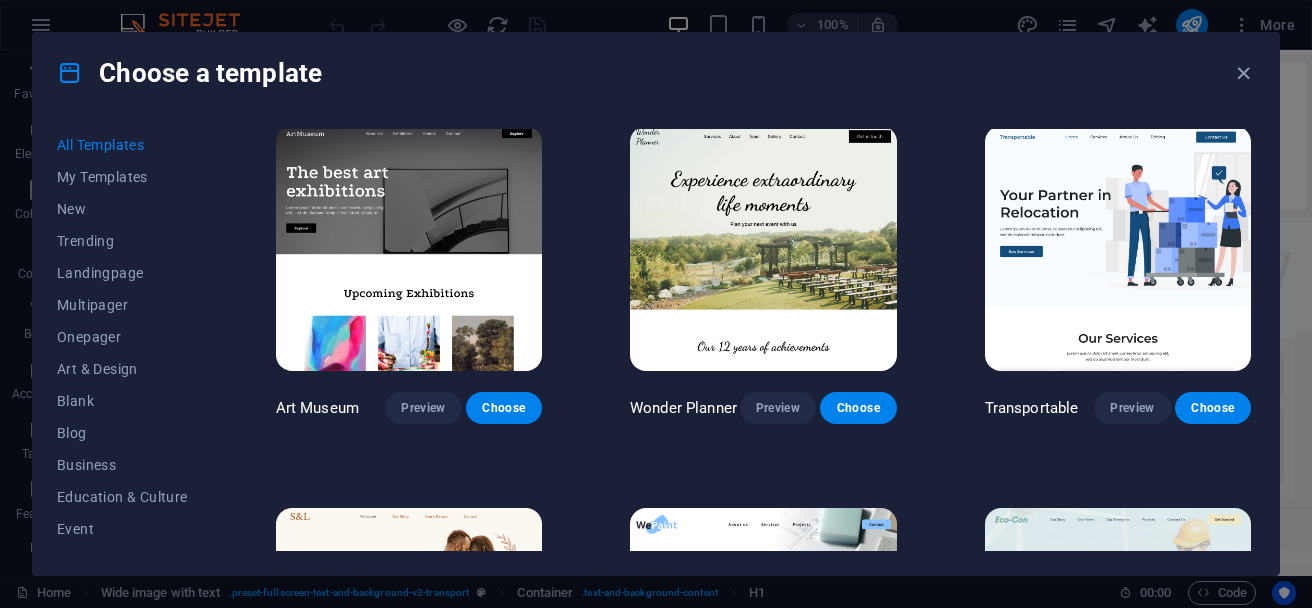 scroll, scrollTop: 391, scrollLeft: 0, axis: vertical 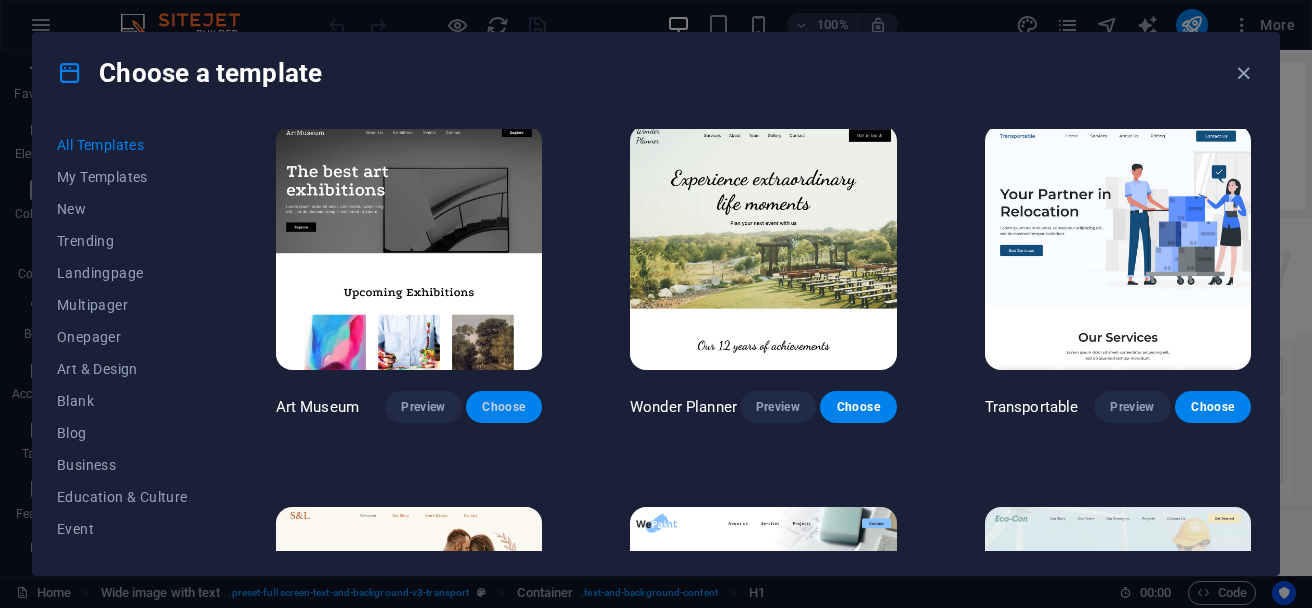 click on "Choose" at bounding box center [504, 407] 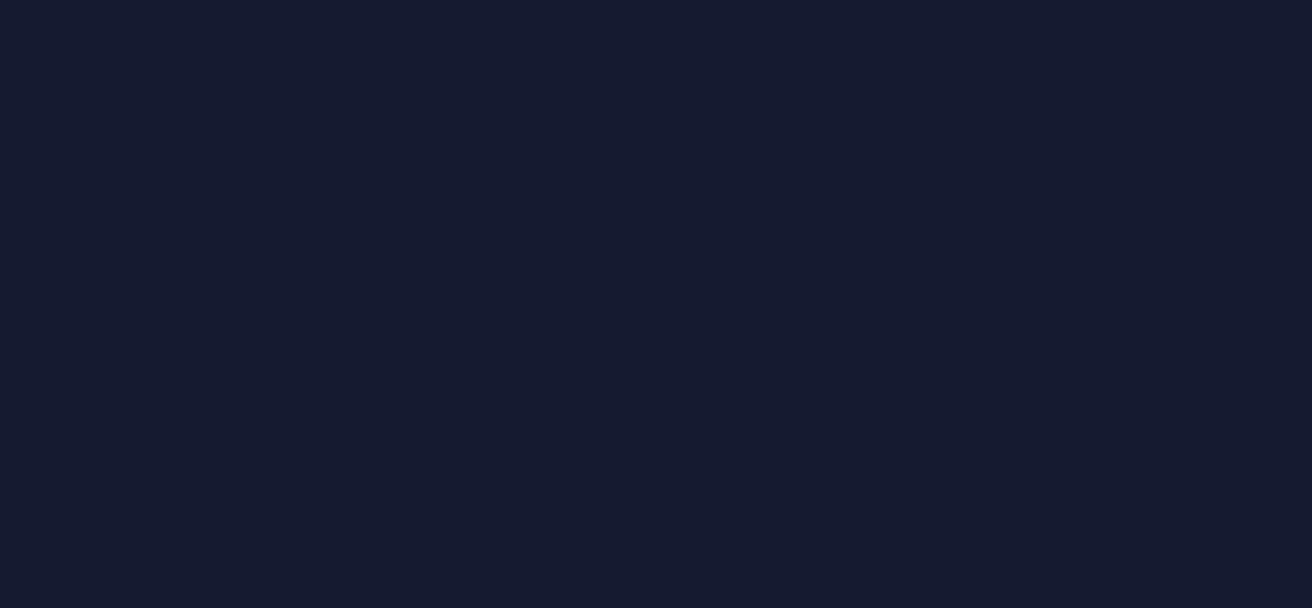 scroll, scrollTop: 0, scrollLeft: 0, axis: both 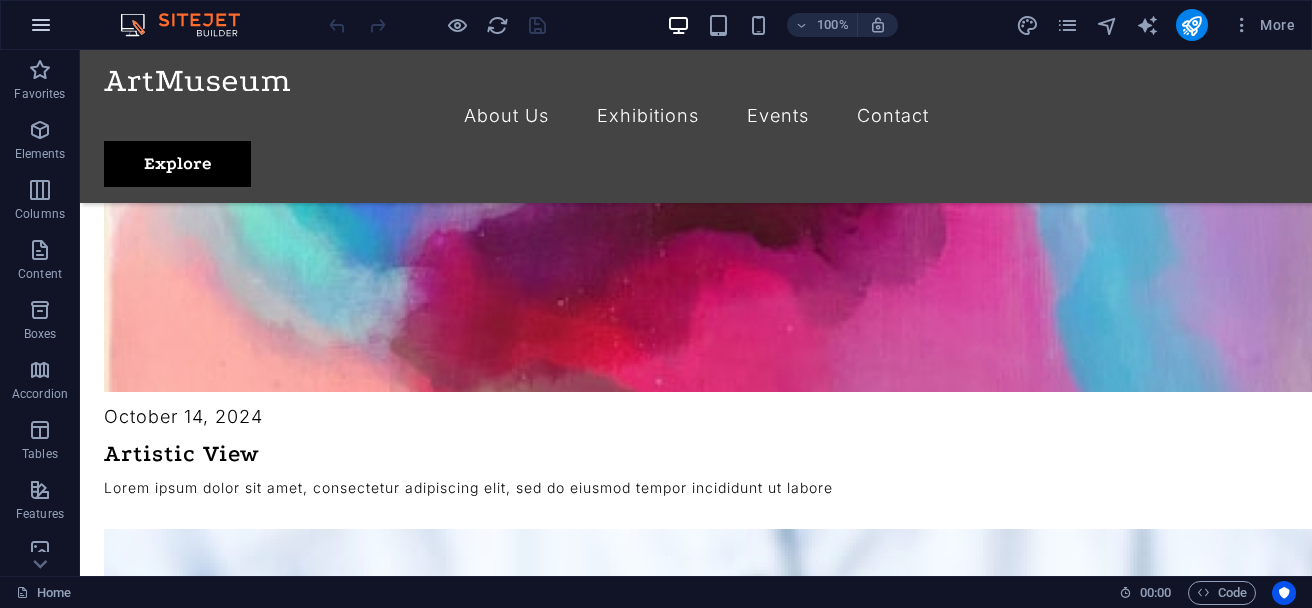 click at bounding box center (41, 25) 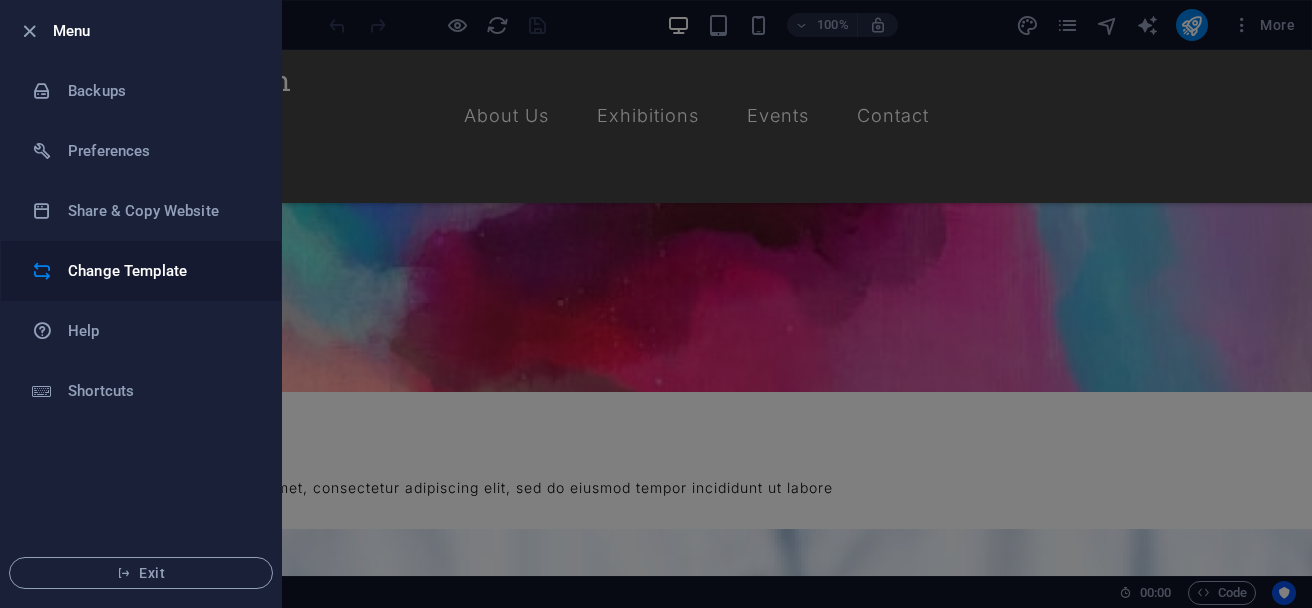 click on "Change Template" at bounding box center [160, 271] 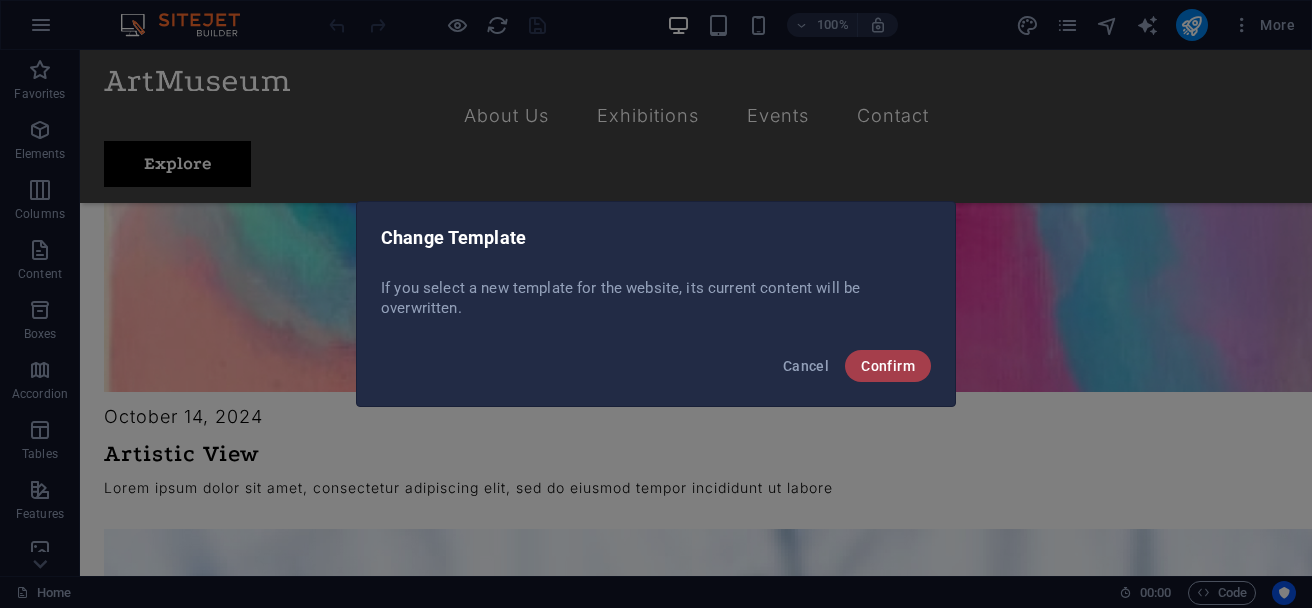 click on "Confirm" at bounding box center [888, 366] 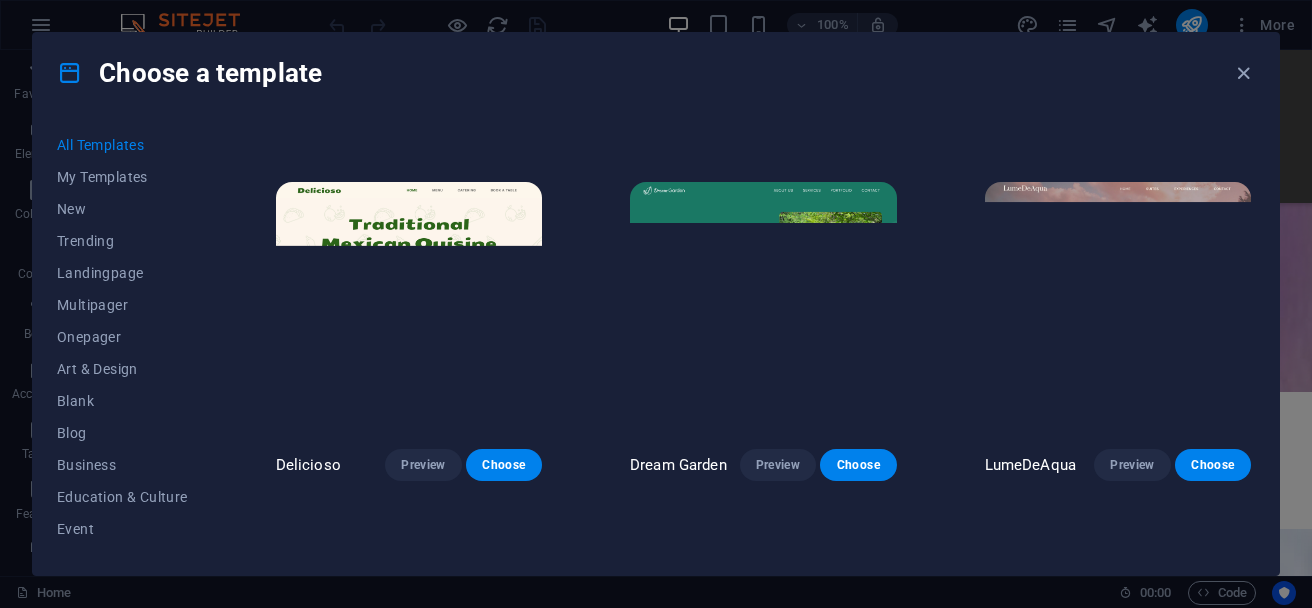 scroll, scrollTop: 2645, scrollLeft: 0, axis: vertical 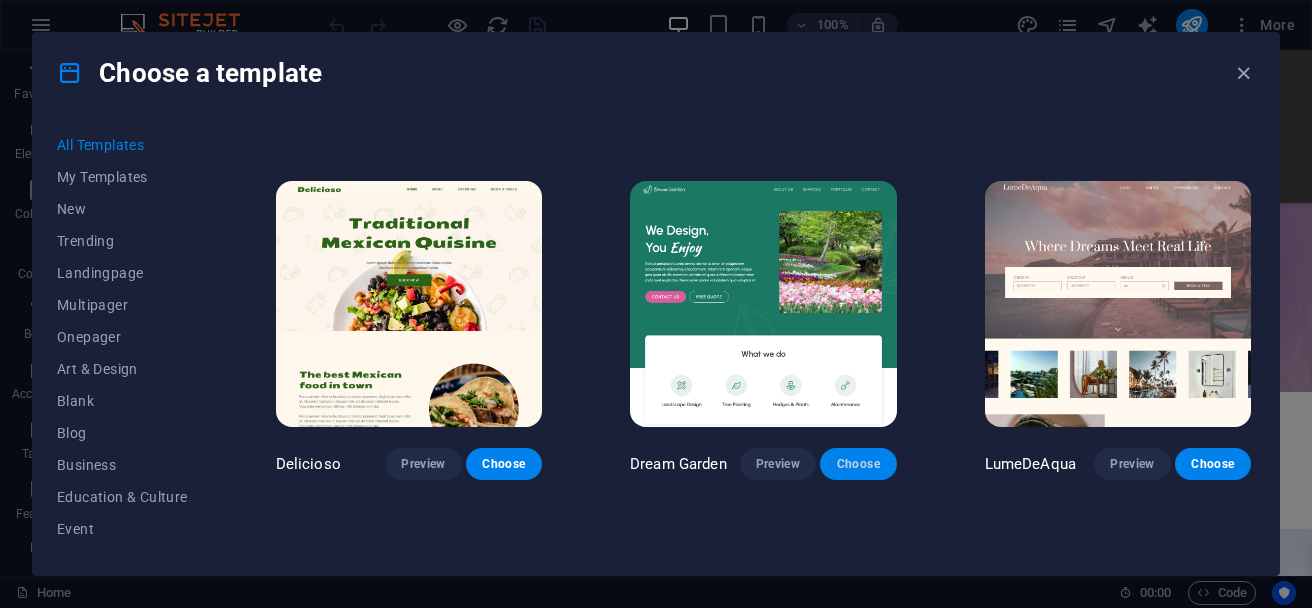 click on "Choose" at bounding box center (858, 464) 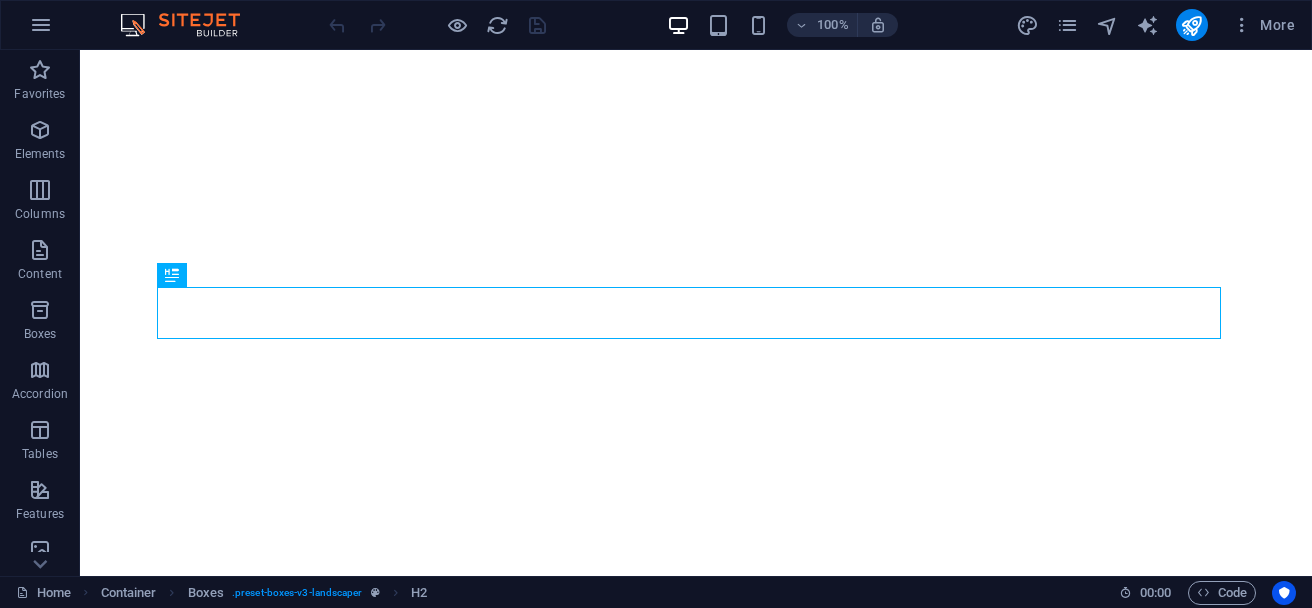 scroll, scrollTop: 0, scrollLeft: 0, axis: both 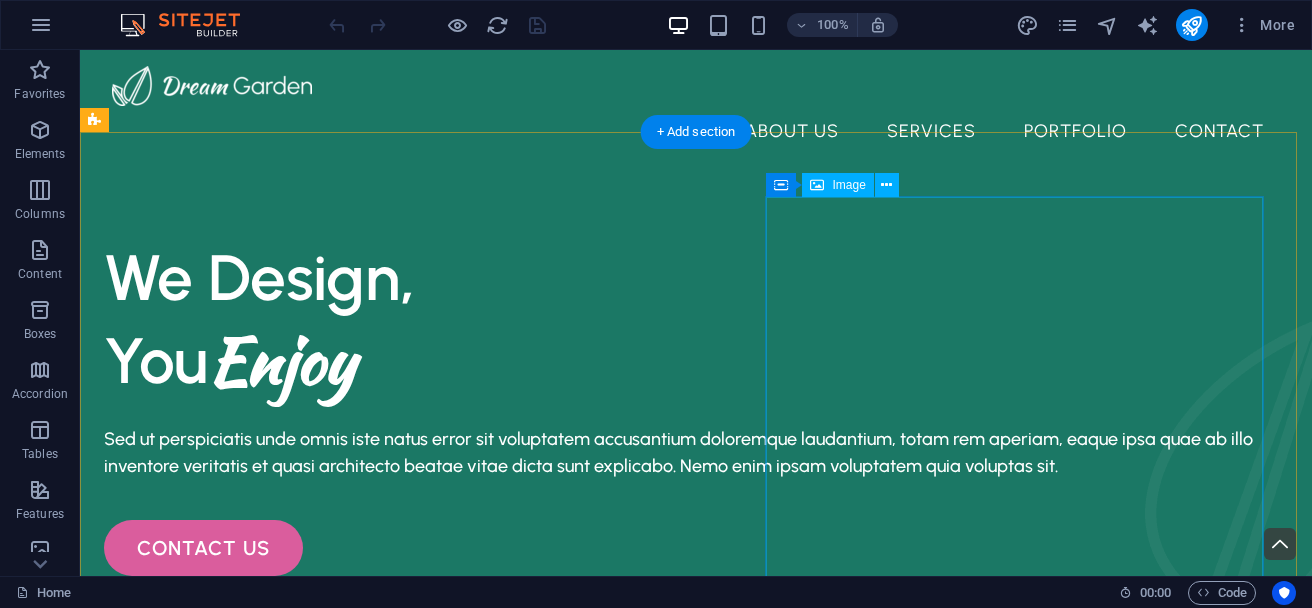 click at bounding box center (680, 1256) 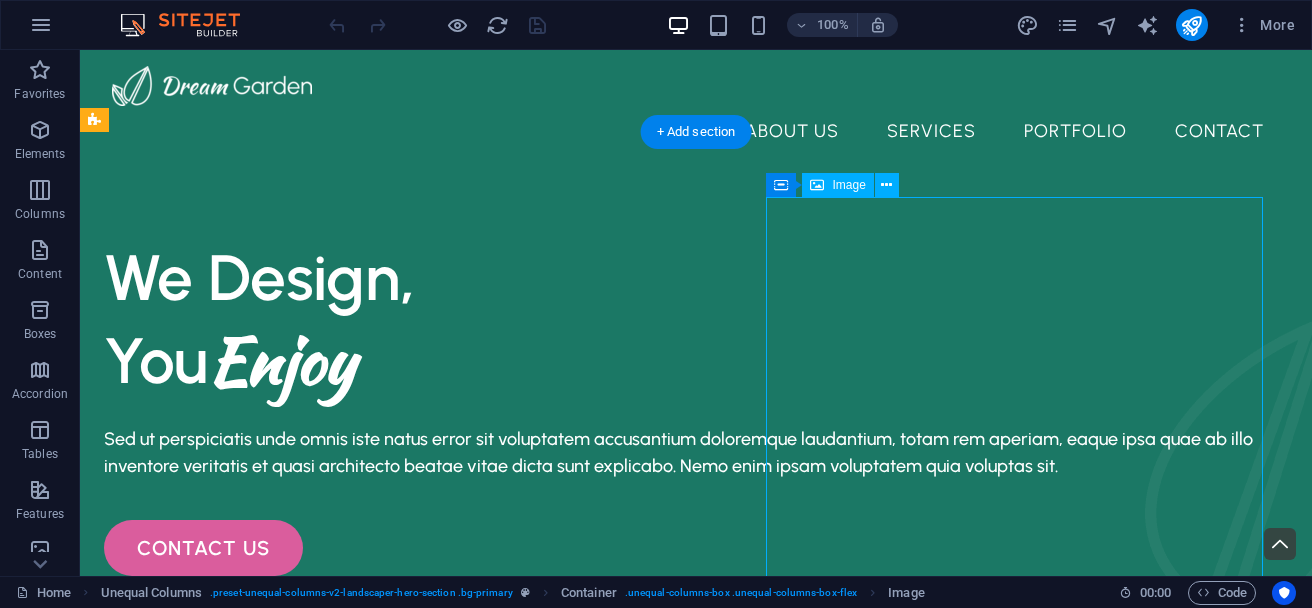click at bounding box center (680, 1256) 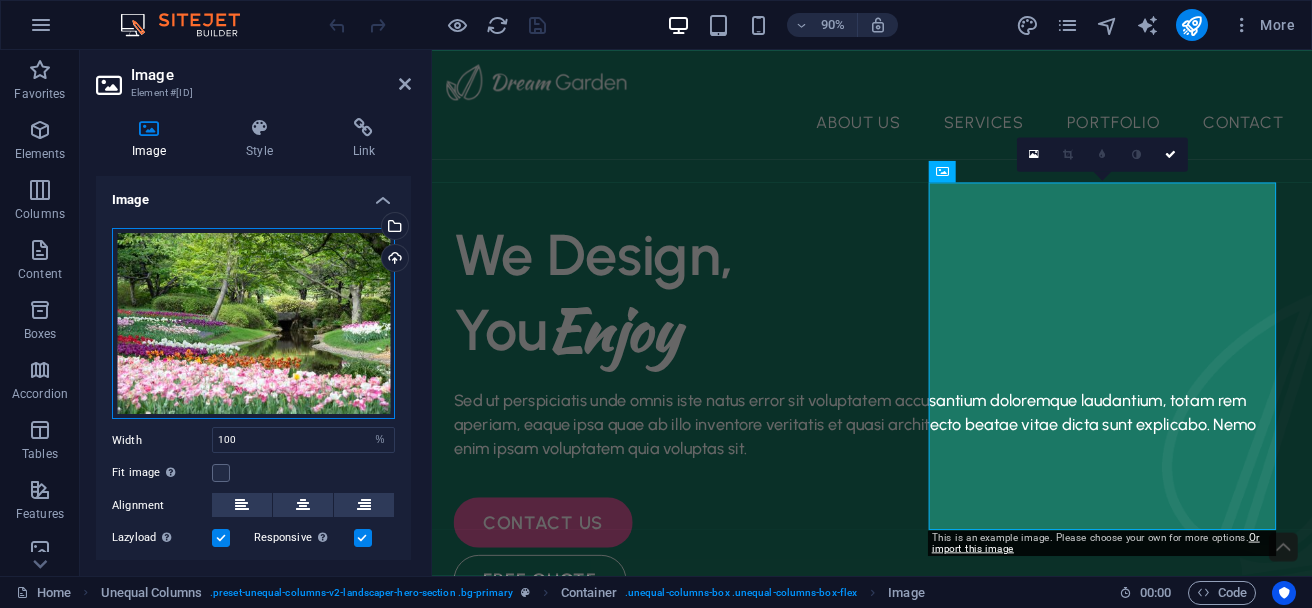 click on "Drag files here, click to choose files or select files from Files or our free stock photos & videos" at bounding box center (253, 324) 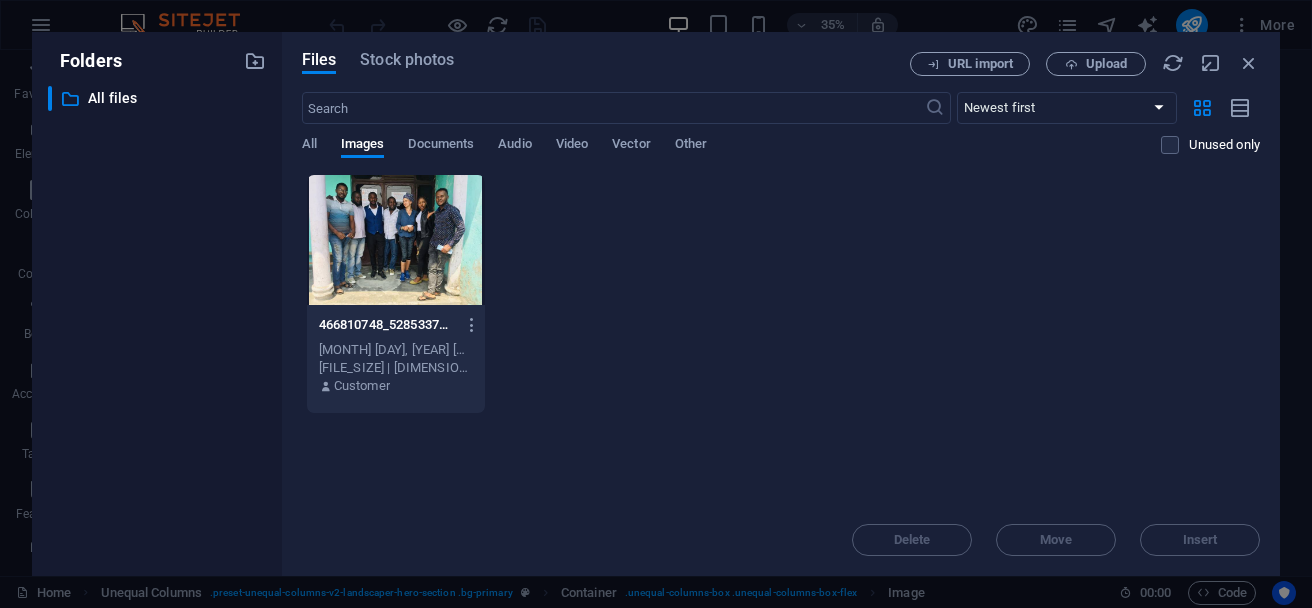 click at bounding box center (396, 240) 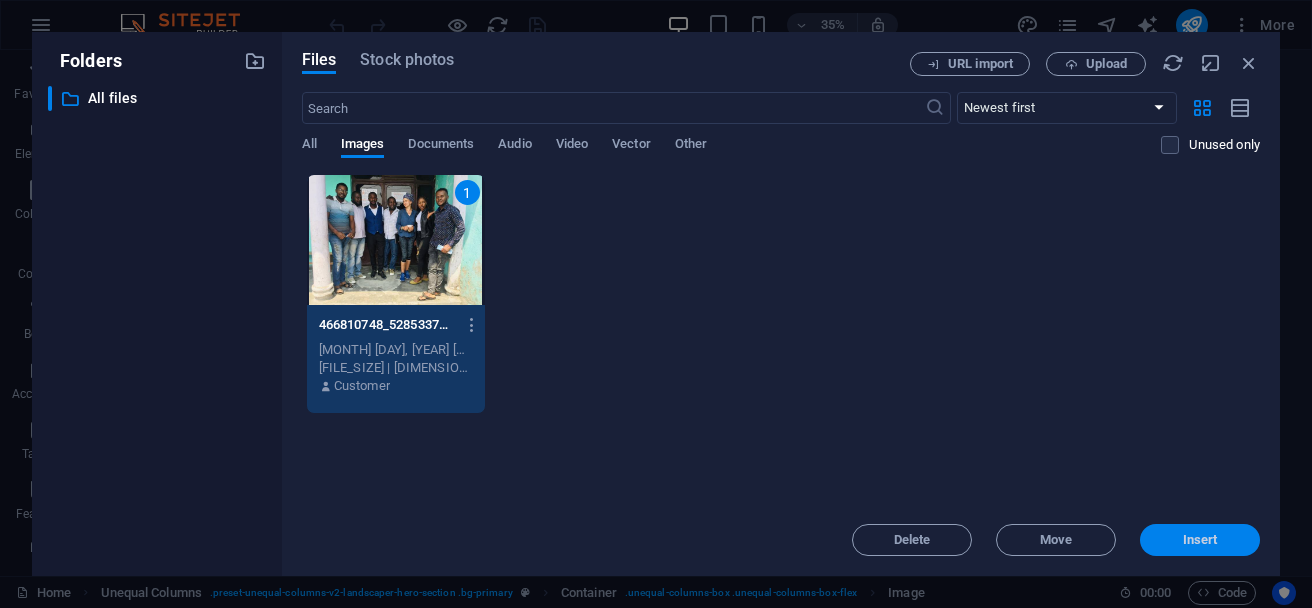 click on "Insert" at bounding box center [1200, 540] 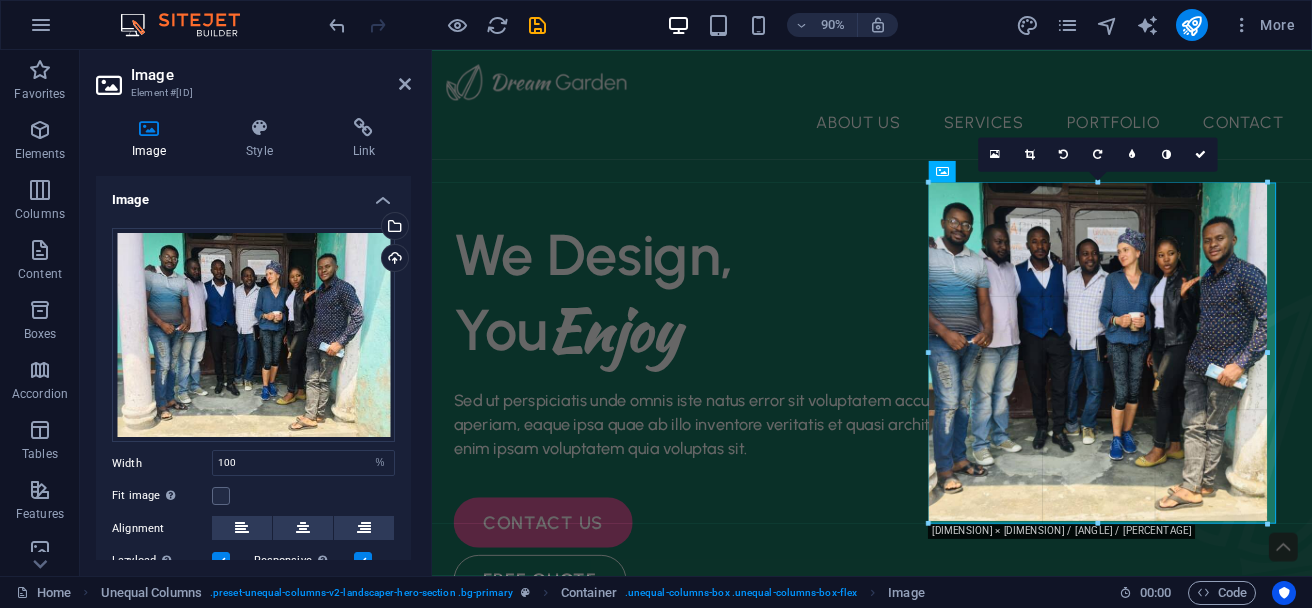 drag, startPoint x: 1098, startPoint y: 530, endPoint x: 1113, endPoint y: 526, distance: 15.524175 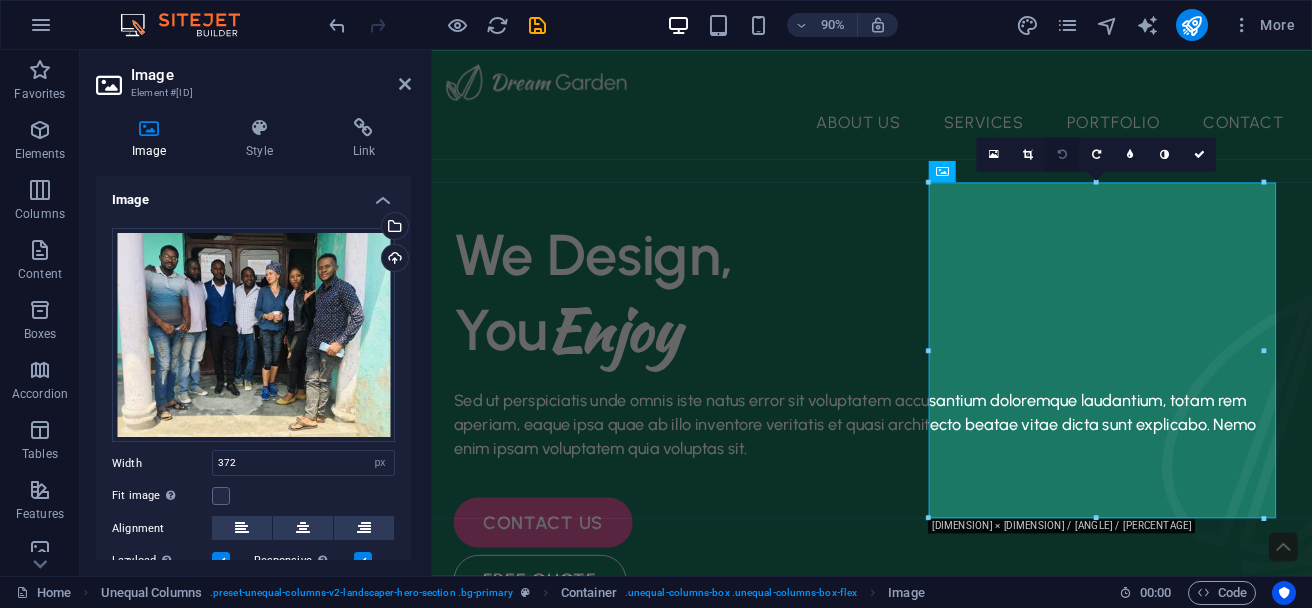 click at bounding box center [1062, 154] 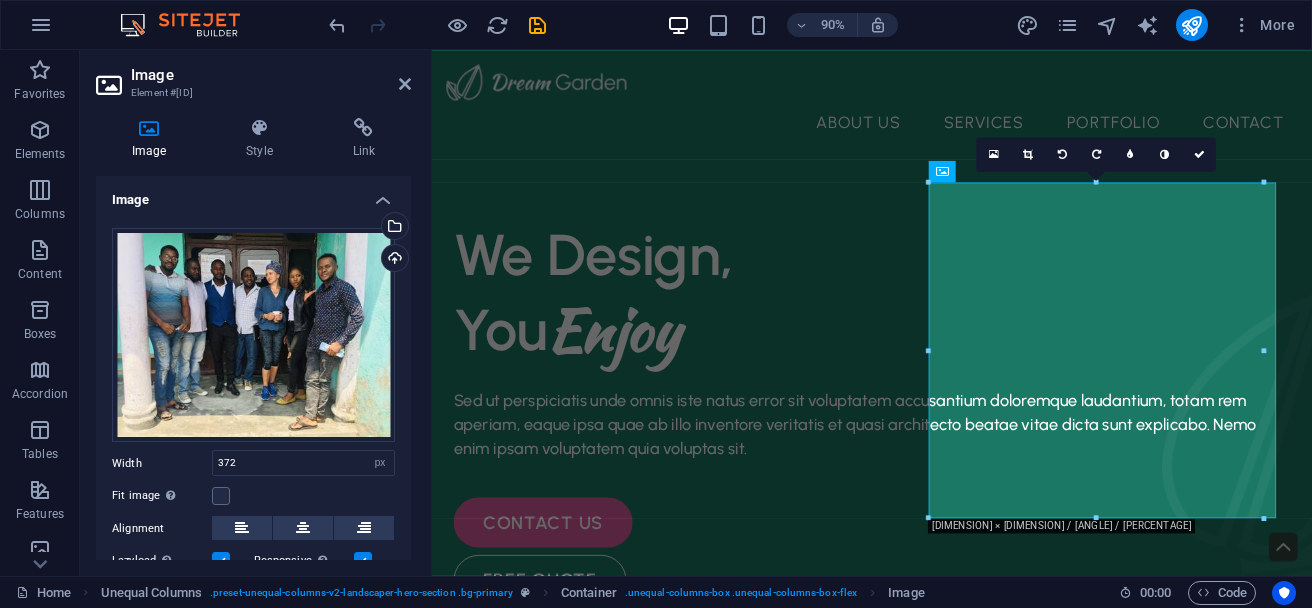 click at bounding box center (1062, 154) 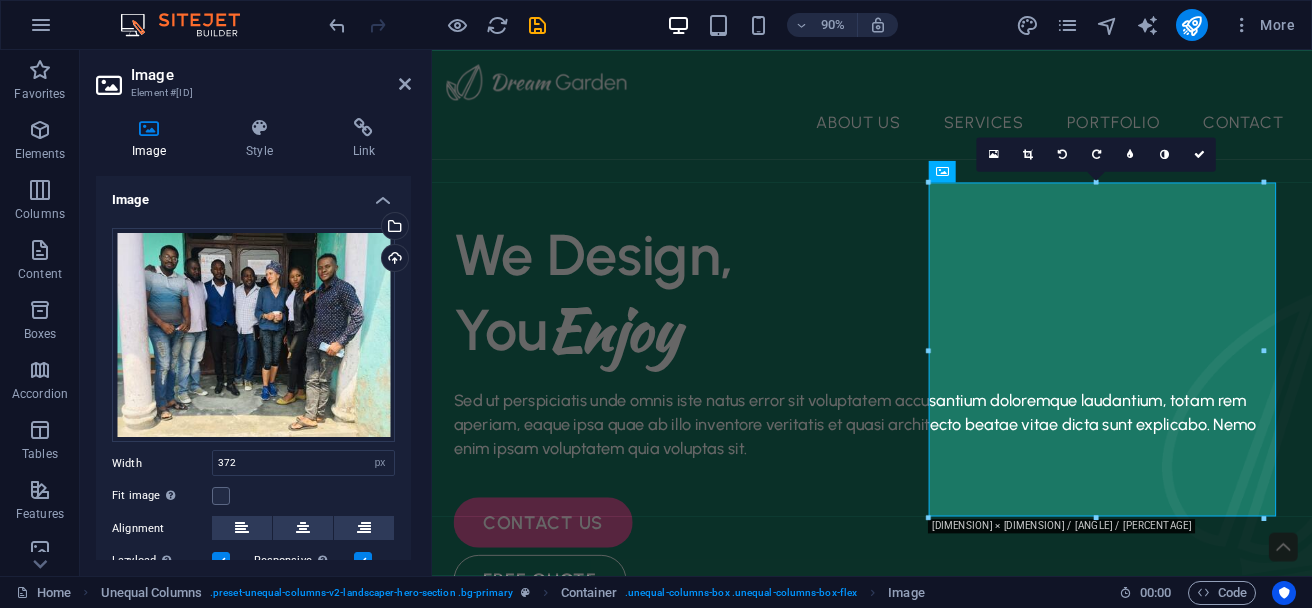 click at bounding box center [1062, 154] 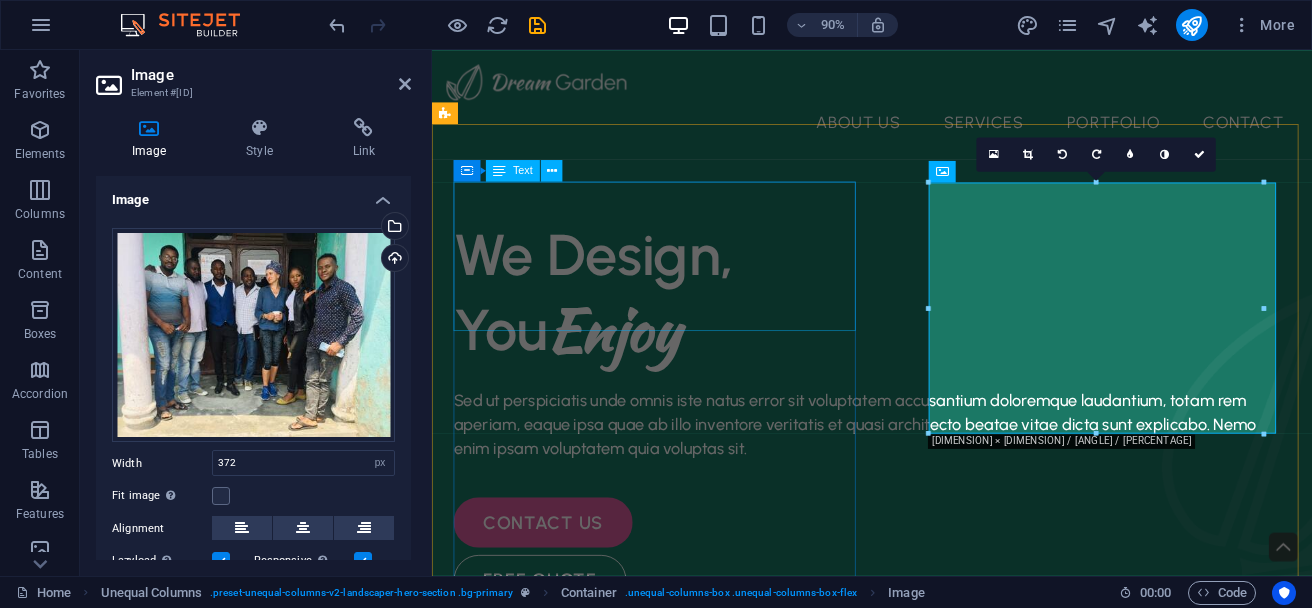 click on "We Design,  You  Enjoy" at bounding box center (921, 319) 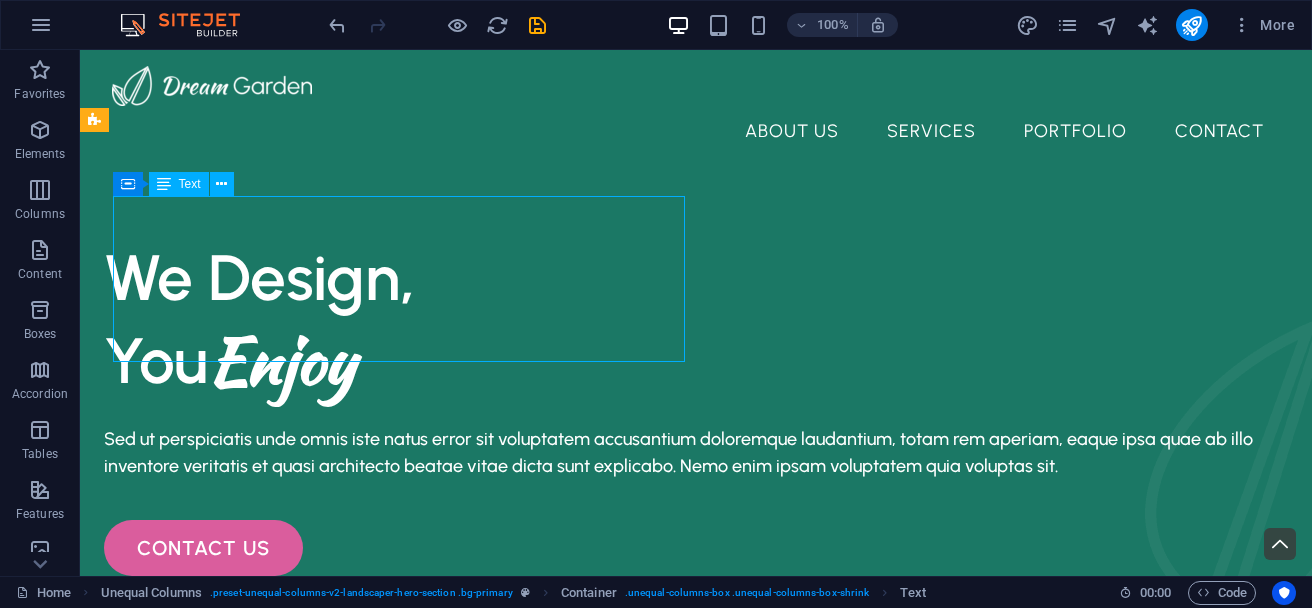 click on "We Design,  You  Enjoy" at bounding box center (680, 319) 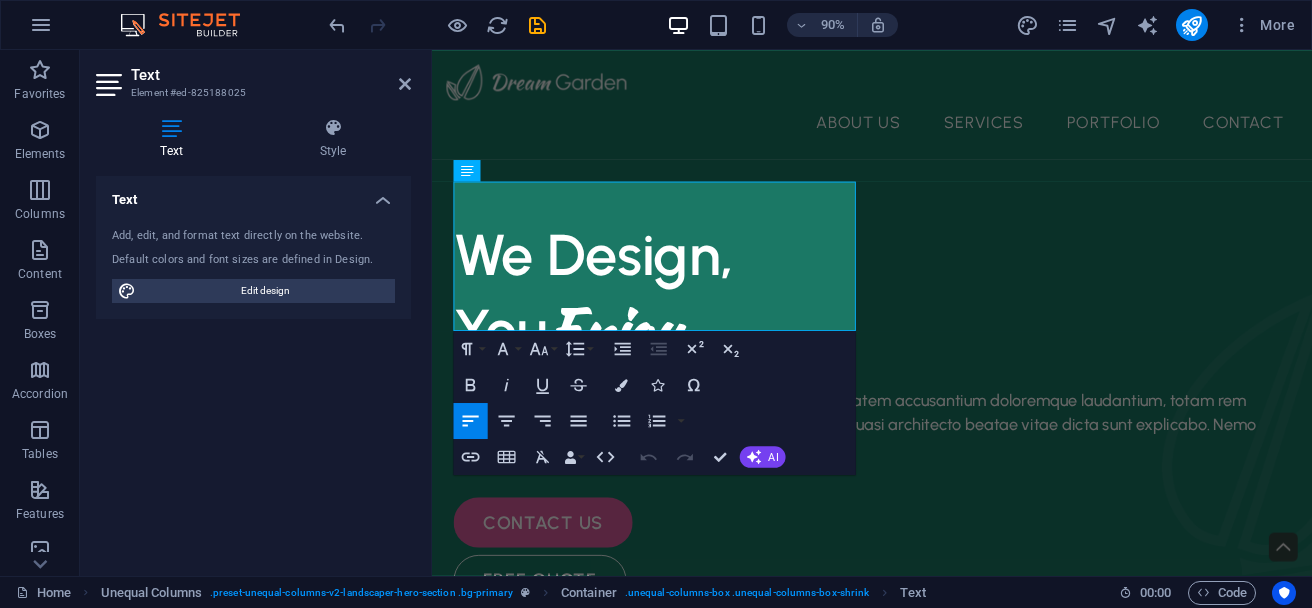 type 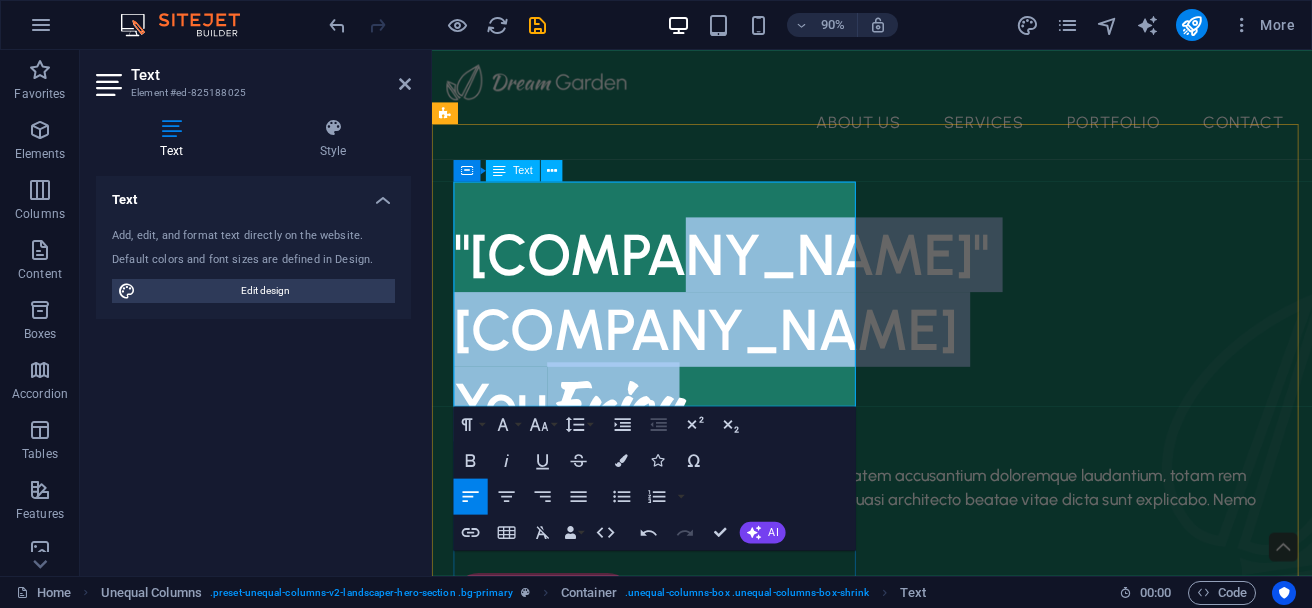 click on "Enjoy" at bounding box center (633, 443) 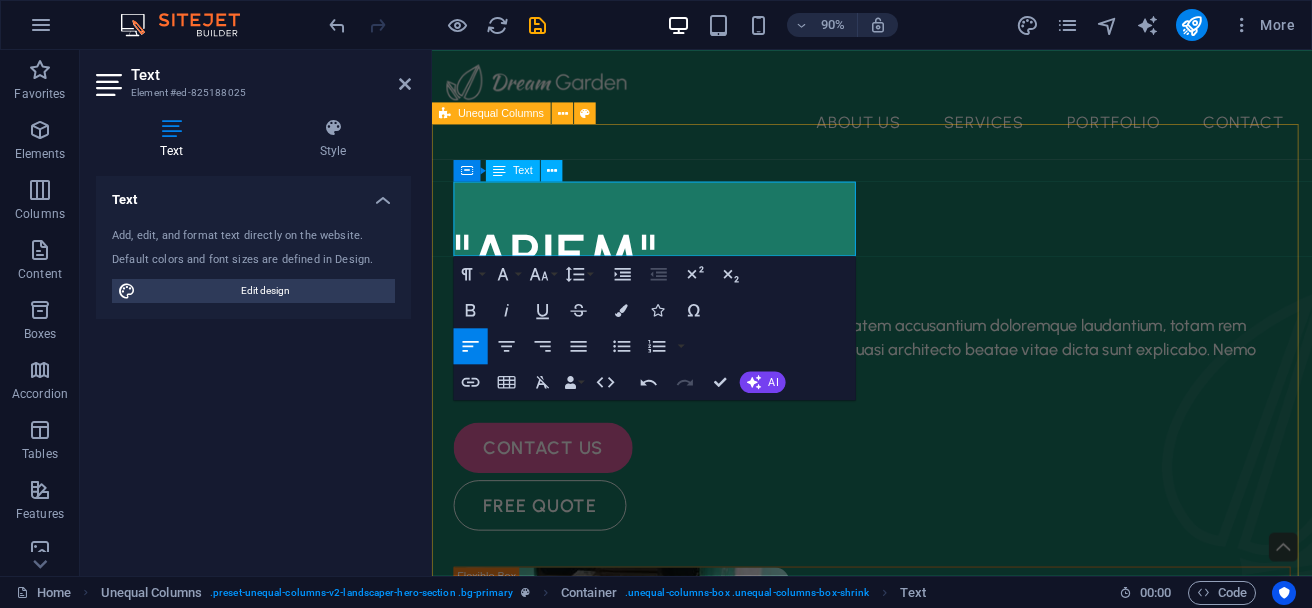 click on ""[COMPANY_NAME]" Sed ut perspiciatis unde omnis iste natus error sit voluptatem accusantium doloremque laudantium, totam rem aperiam, eaque ipsa quae ab illo inventore veritatis et quasi architecto beatae vitae dicta sunt explicabo. Nemo enim ipsam voluptatem quia voluptas sit. contact us free quote" at bounding box center [921, 672] 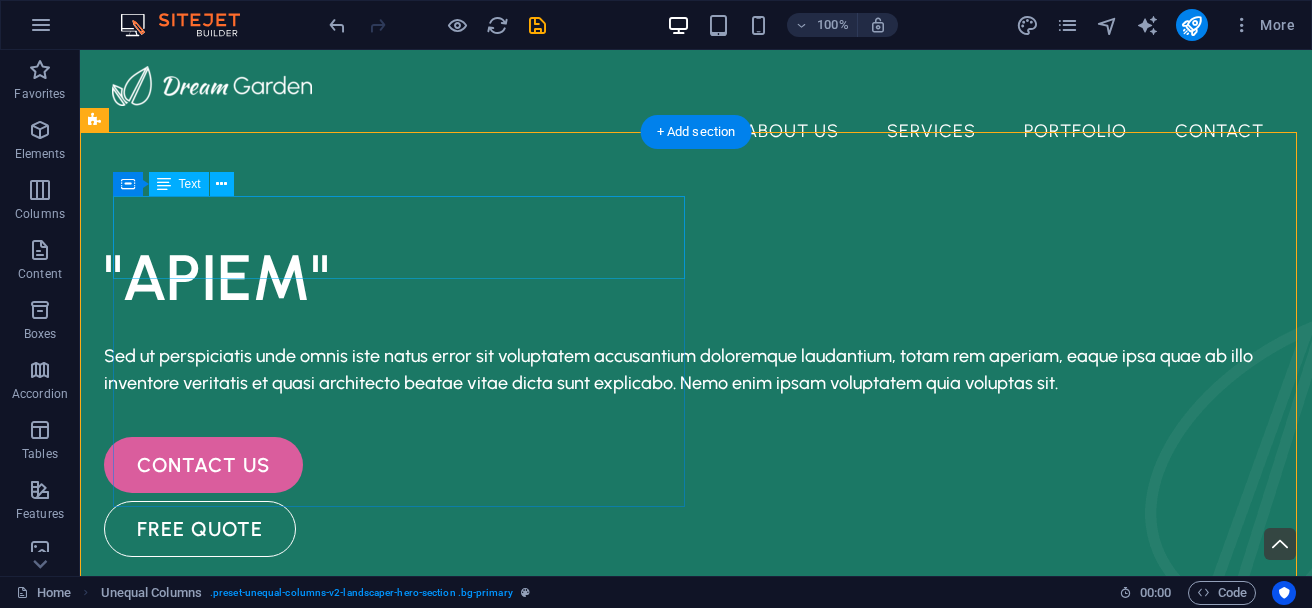 click on ""APIEM"" at bounding box center (680, 277) 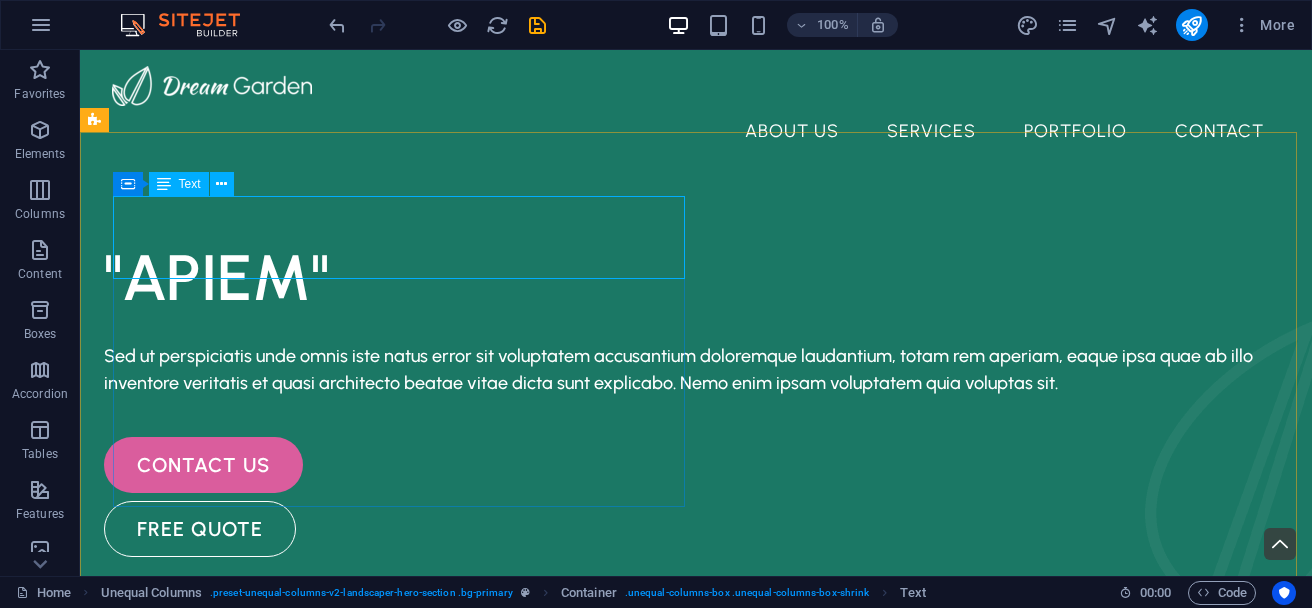 click on "Text" at bounding box center (179, 184) 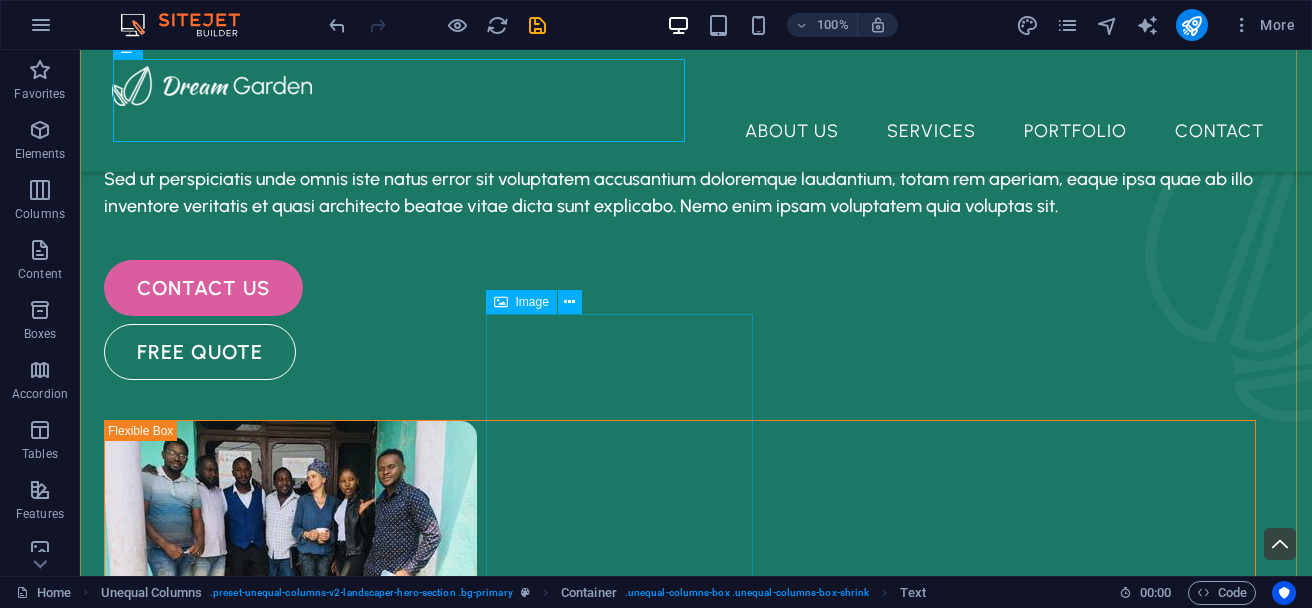 scroll, scrollTop: 142, scrollLeft: 0, axis: vertical 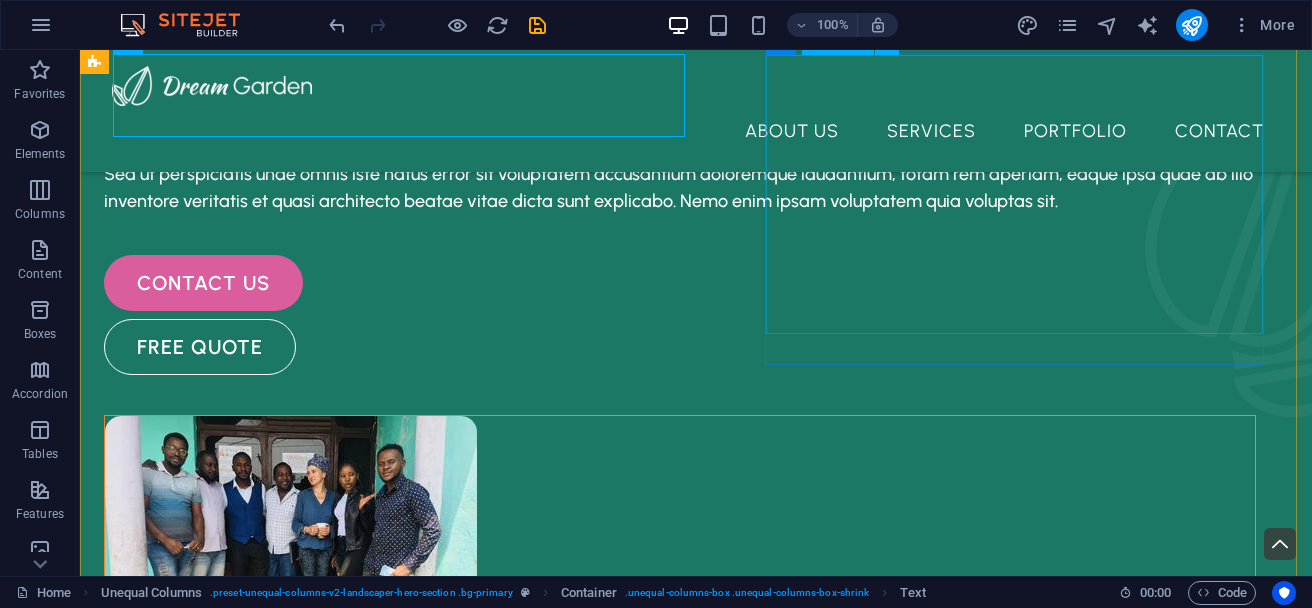 click at bounding box center (680, 555) 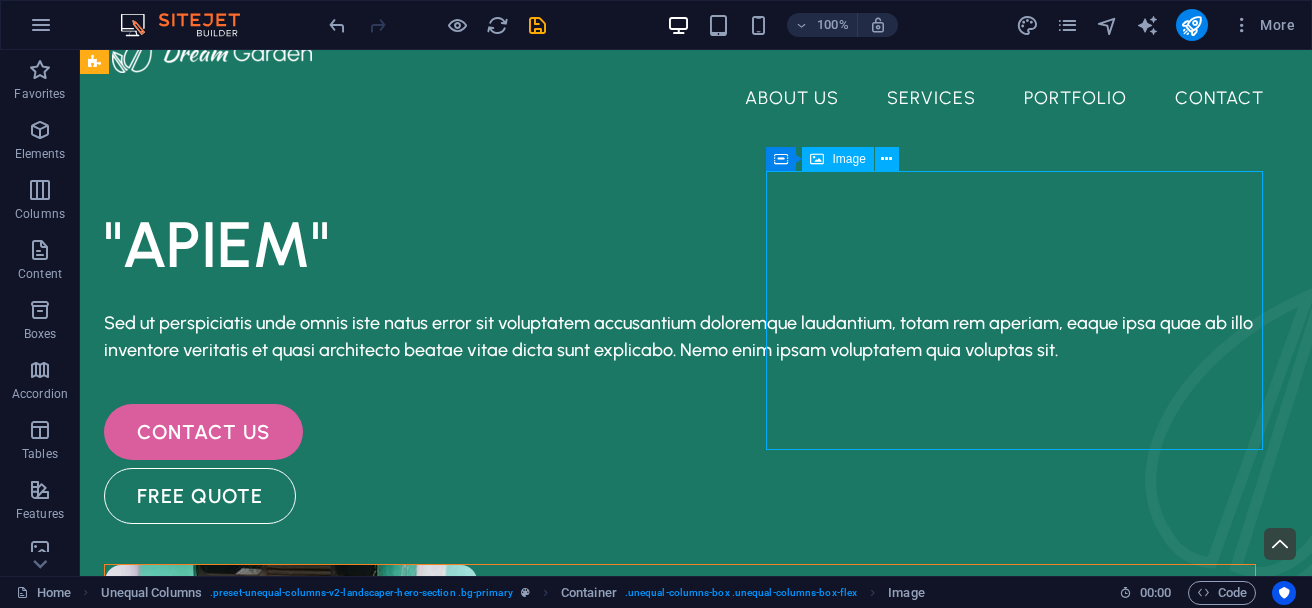 scroll, scrollTop: 0, scrollLeft: 0, axis: both 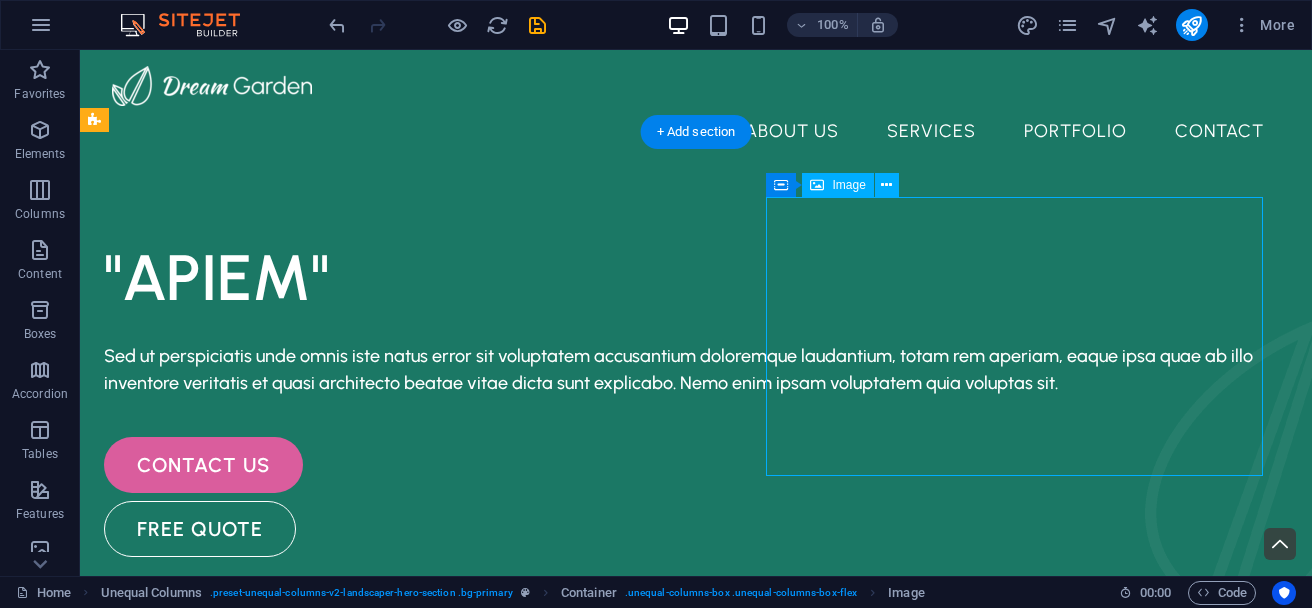 click at bounding box center [680, 737] 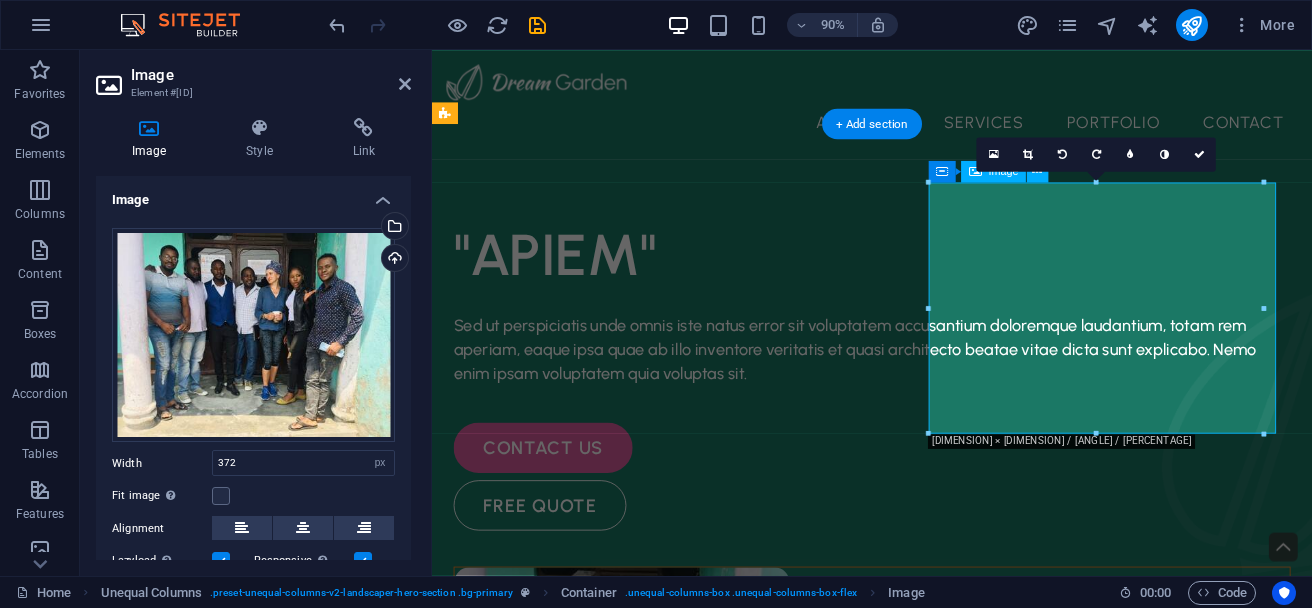 drag, startPoint x: 1371, startPoint y: 286, endPoint x: 1084, endPoint y: 312, distance: 288.1753 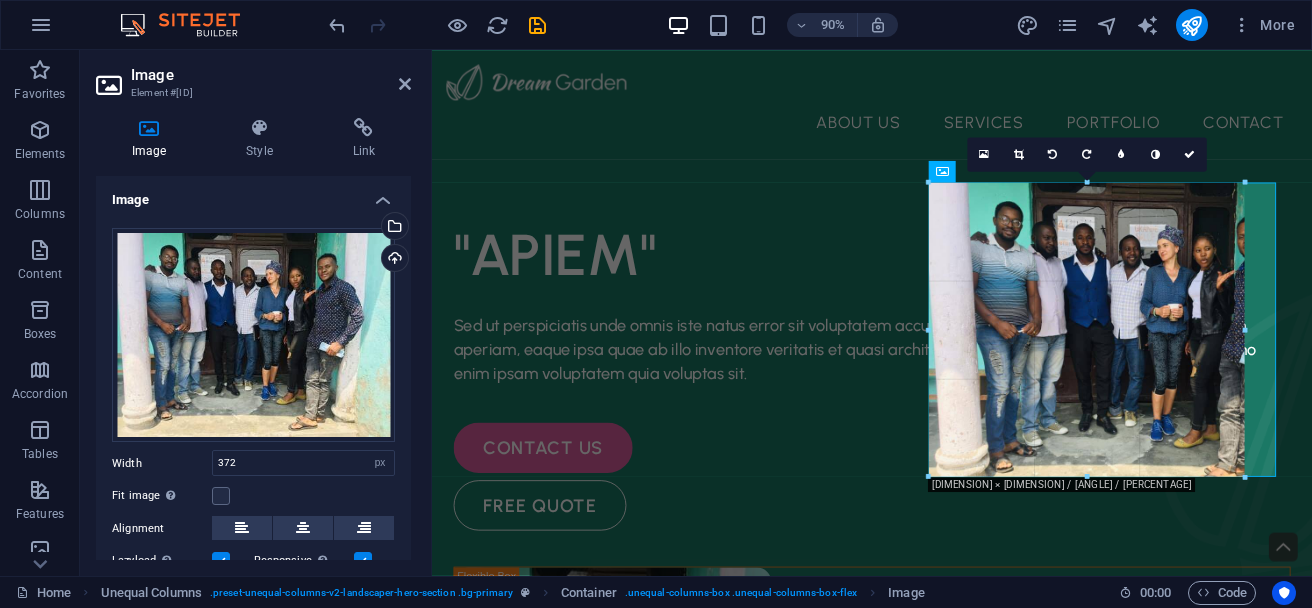 drag, startPoint x: 1257, startPoint y: 433, endPoint x: 1235, endPoint y: 416, distance: 27.802877 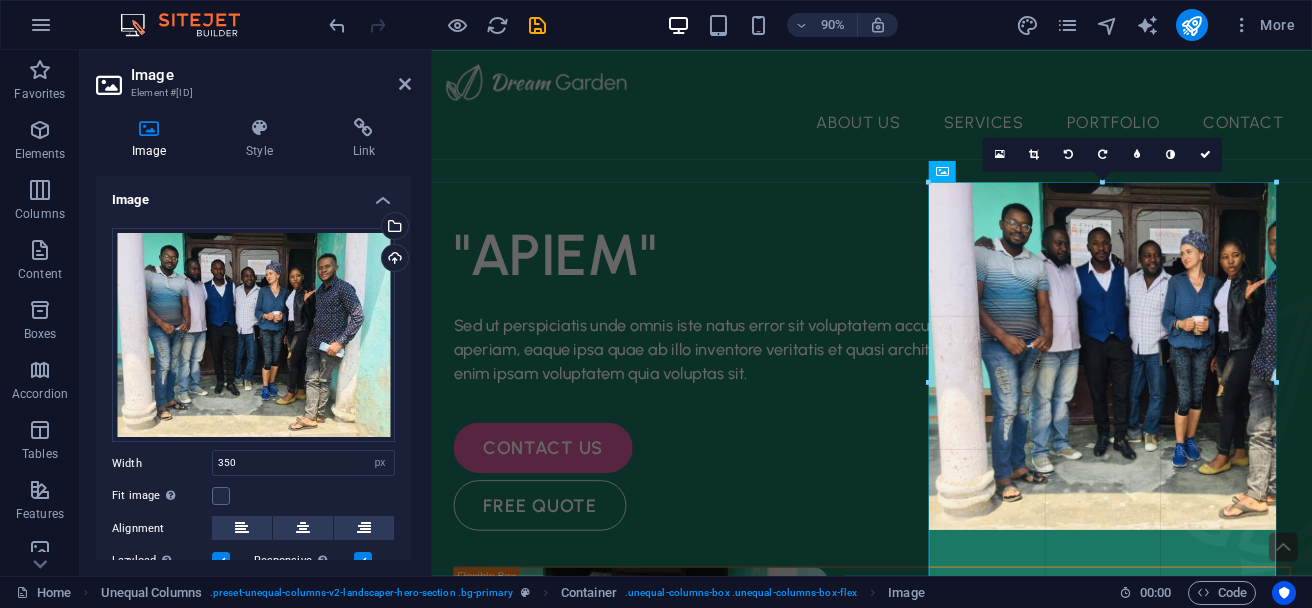 drag, startPoint x: 1246, startPoint y: 294, endPoint x: 976, endPoint y: 274, distance: 270.73972 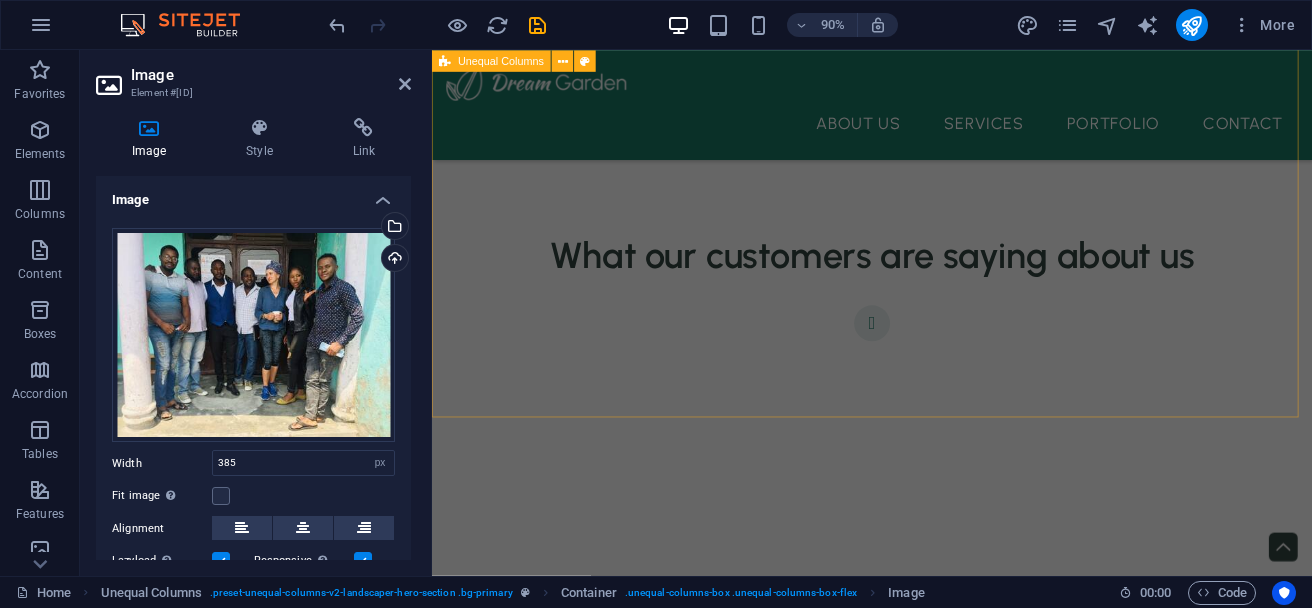 scroll, scrollTop: 5587, scrollLeft: 0, axis: vertical 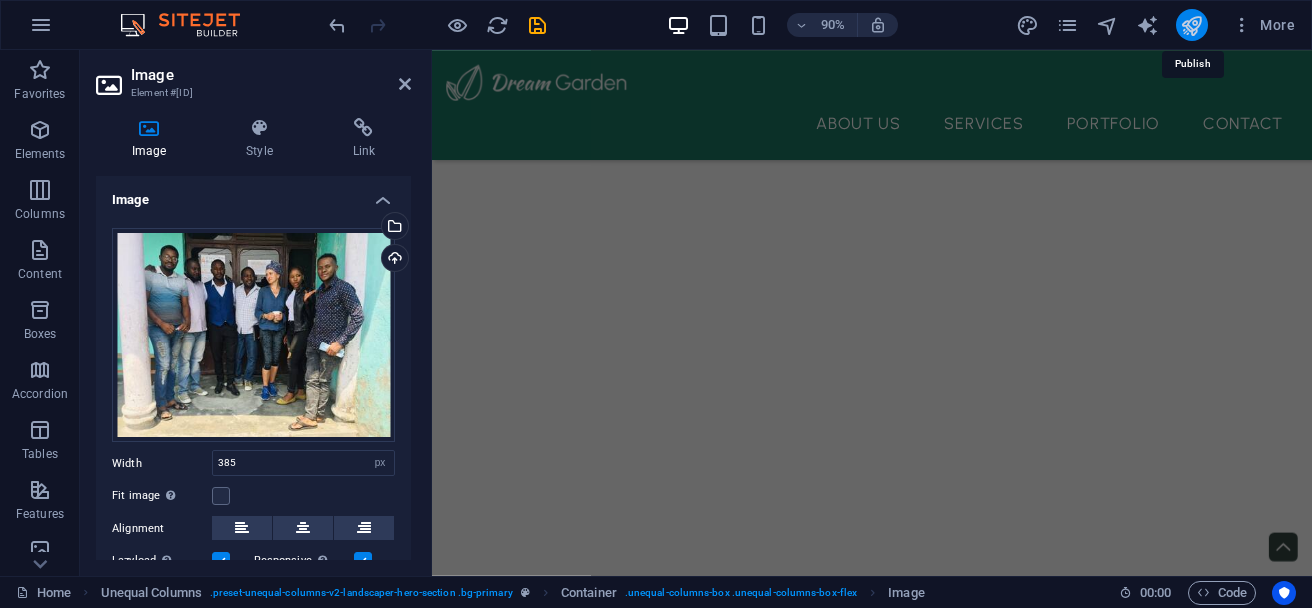 click at bounding box center [1191, 25] 